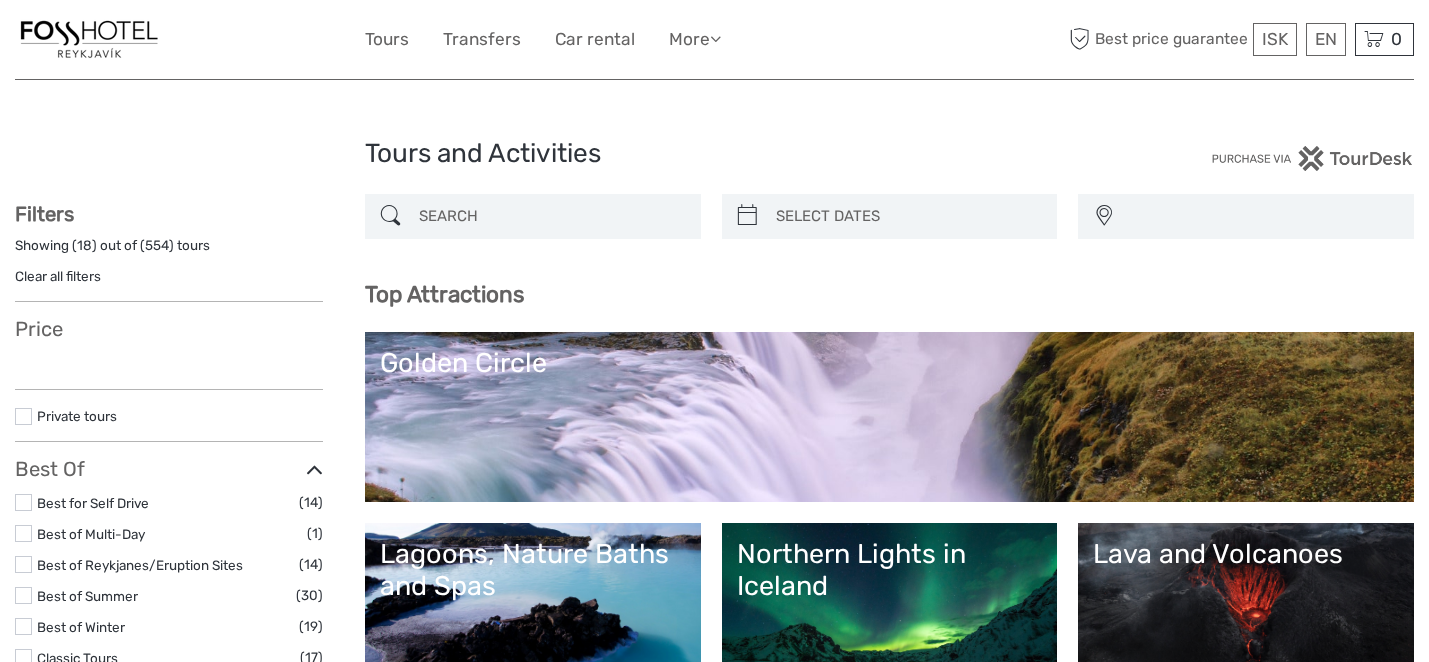 select 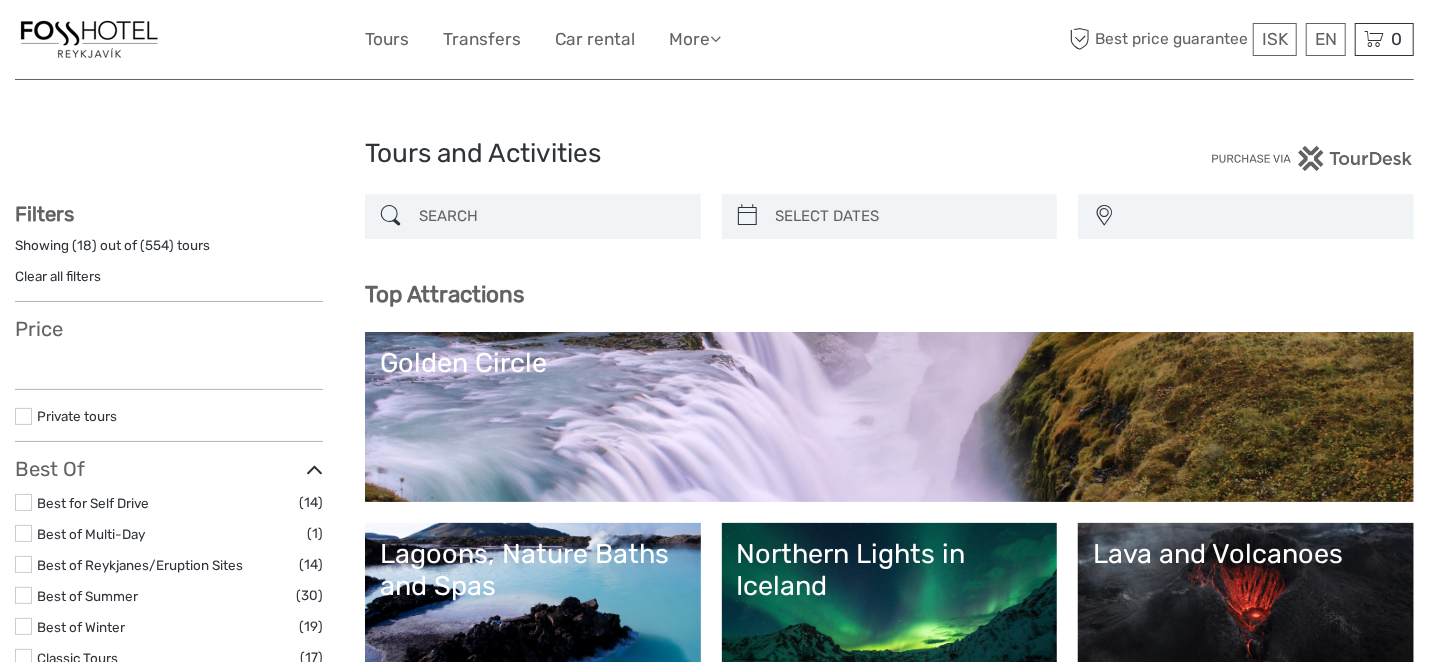 scroll, scrollTop: 0, scrollLeft: 0, axis: both 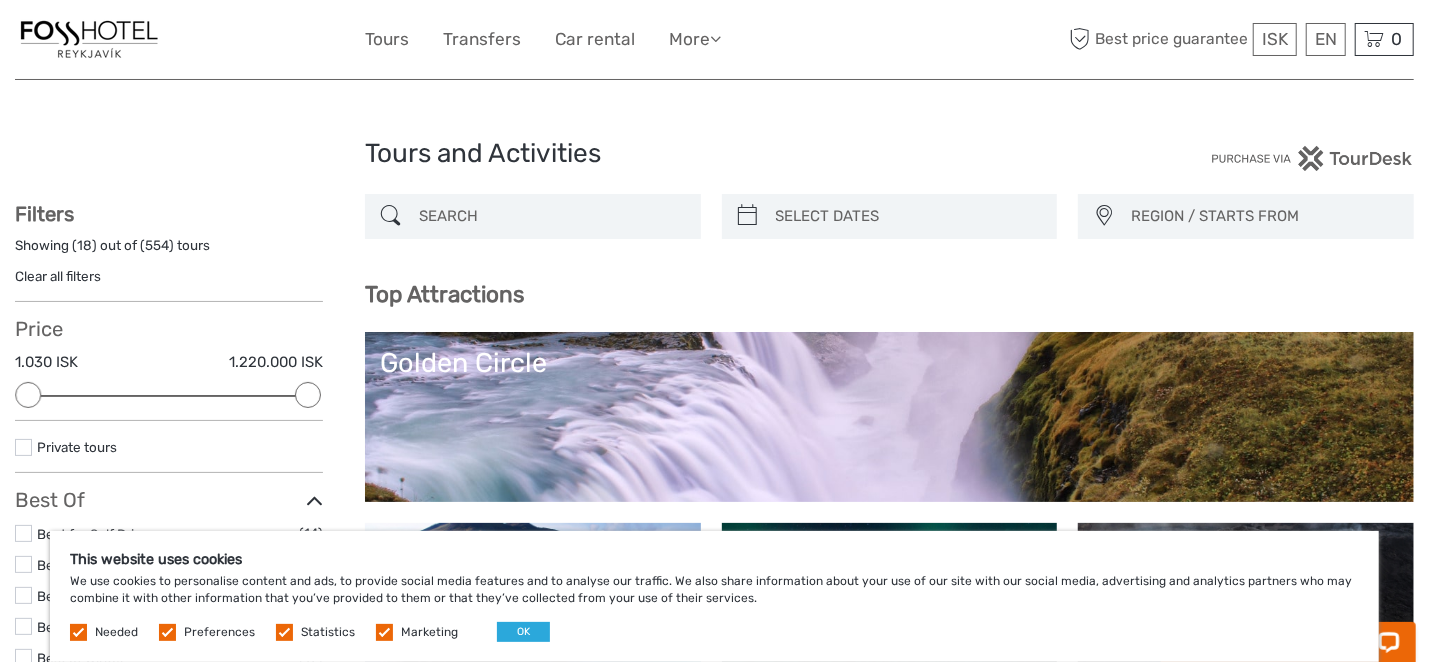 type on "[MM]/[DD]/[YYYY]" 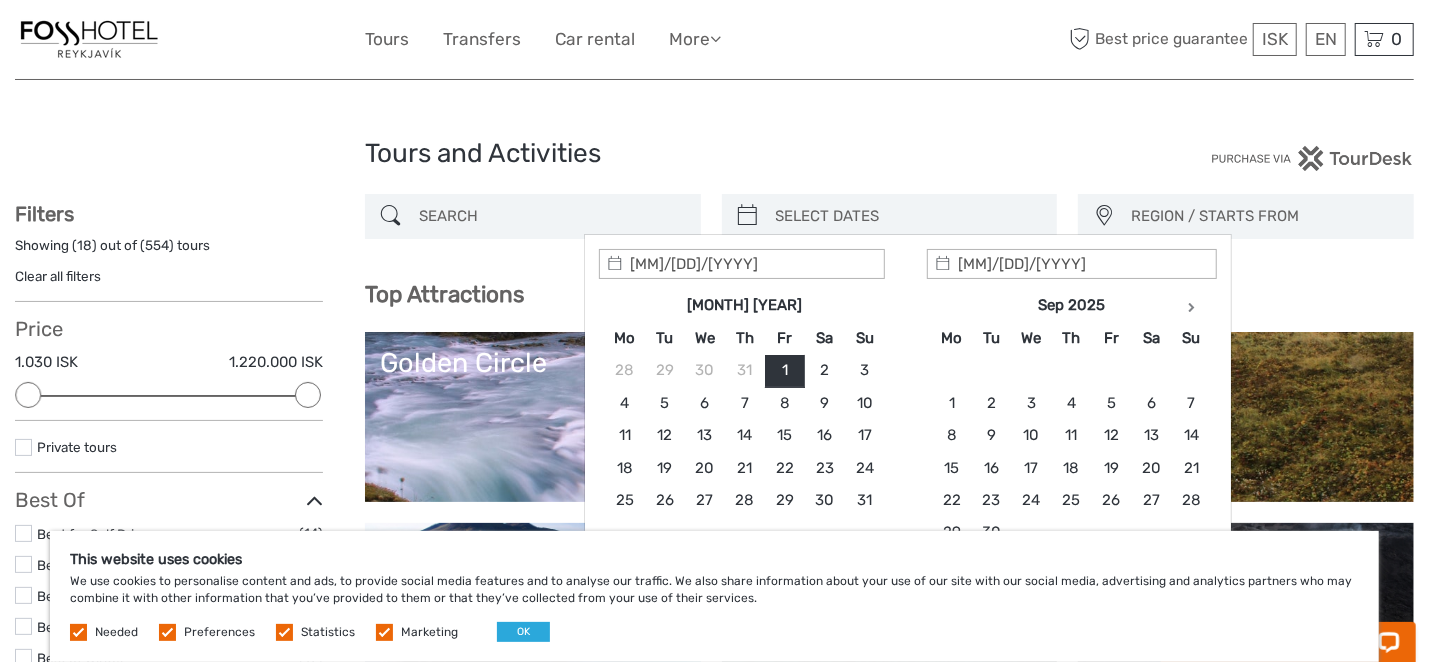click at bounding box center [908, 216] 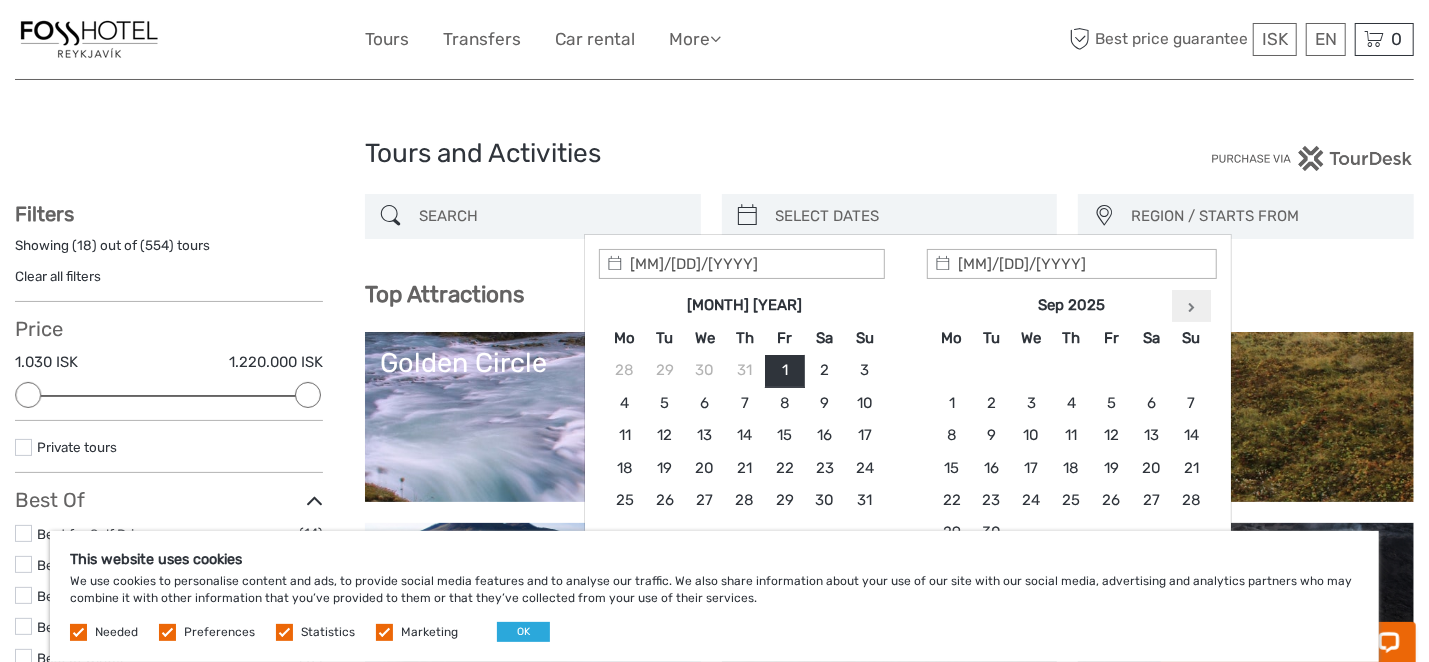 click at bounding box center [1191, 307] 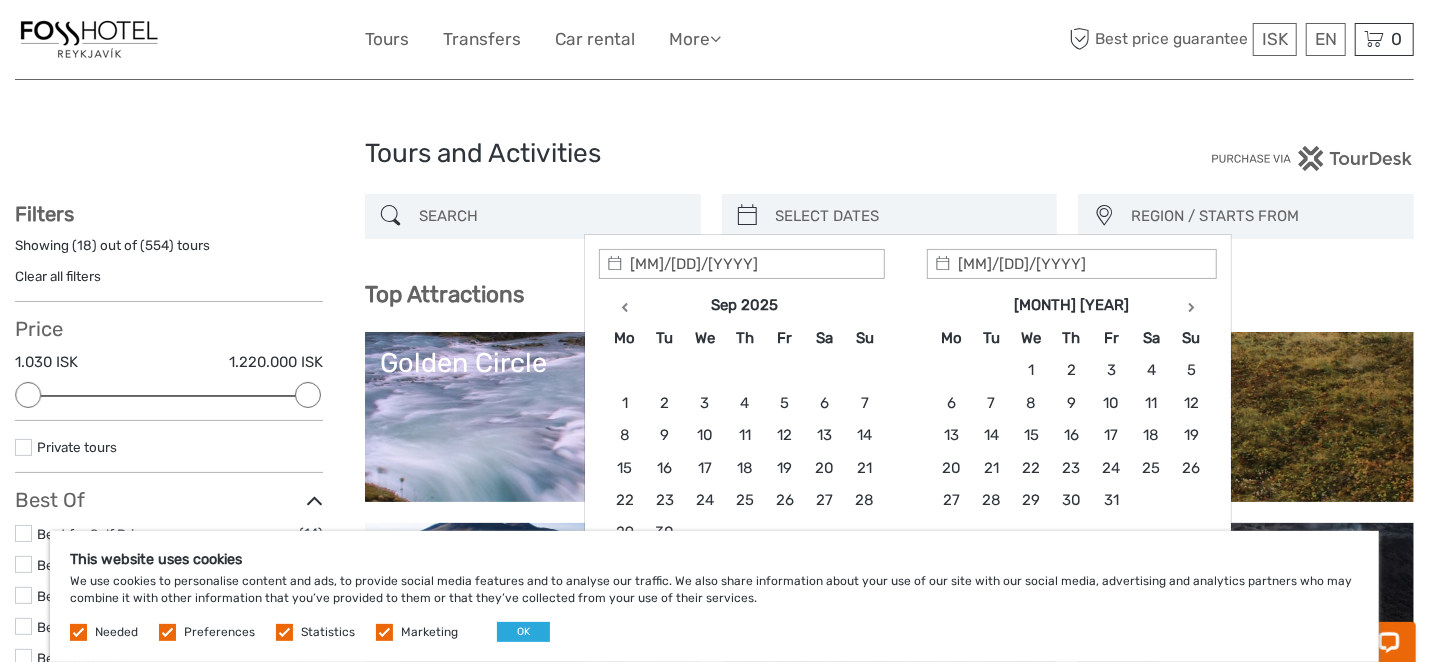 click at bounding box center [1191, 307] 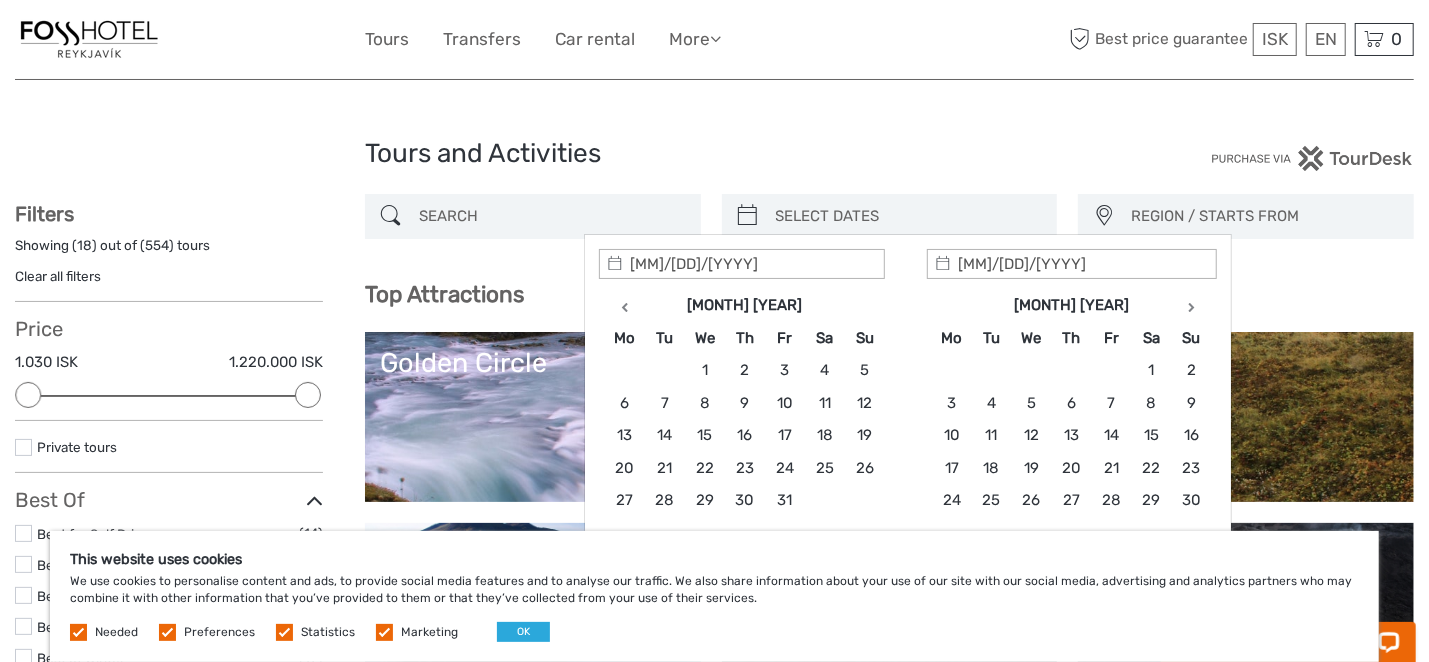 click at bounding box center [1191, 307] 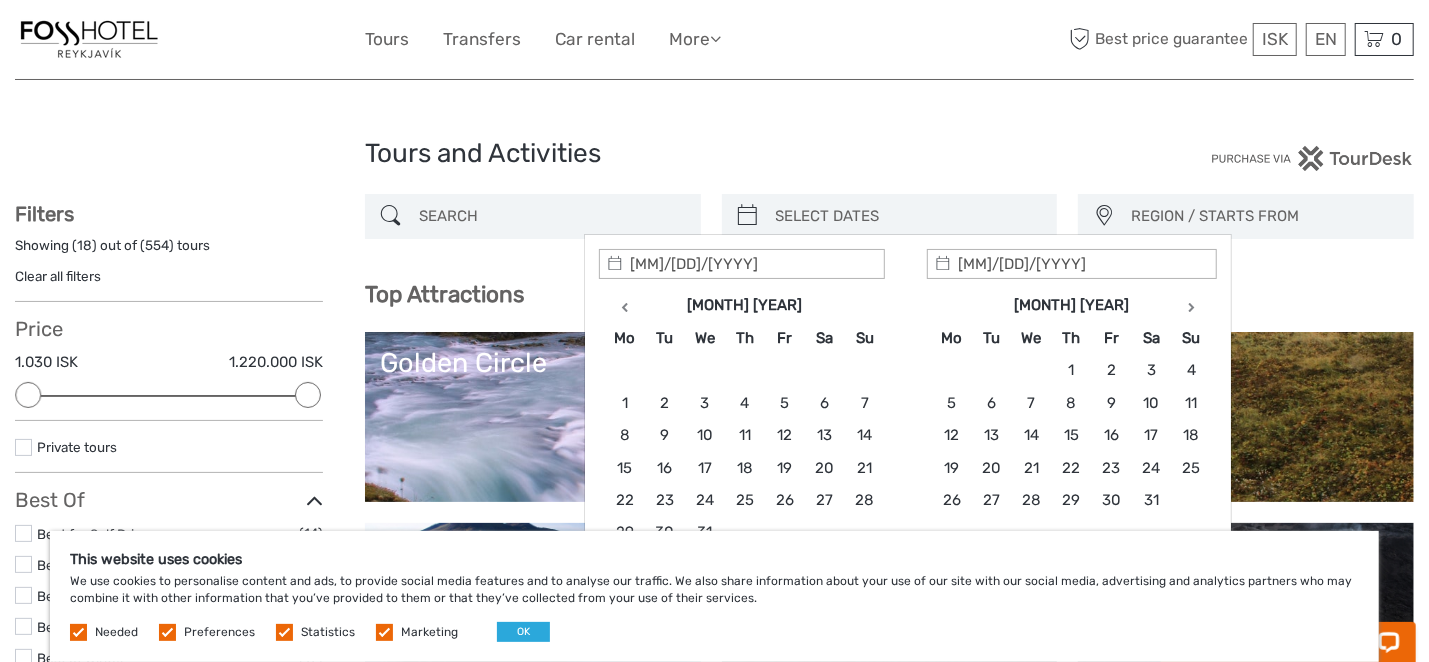 click at bounding box center [1191, 307] 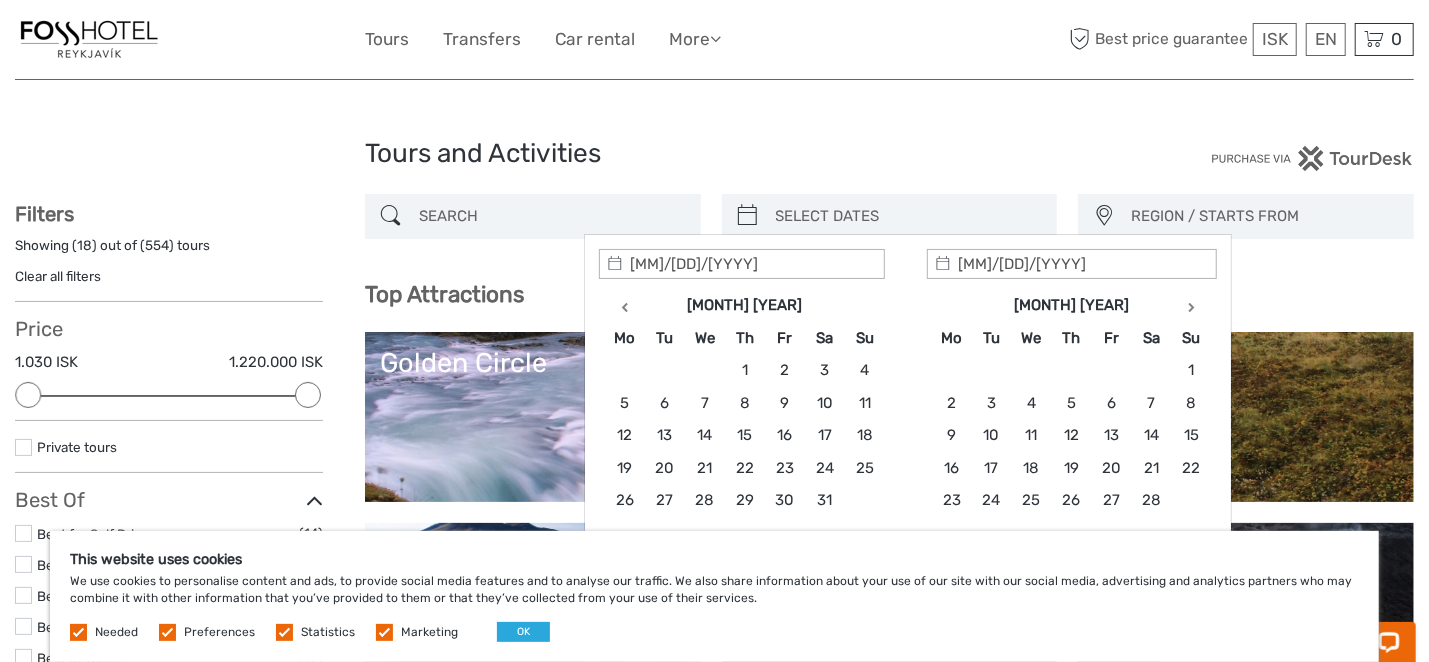 click at bounding box center [1191, 307] 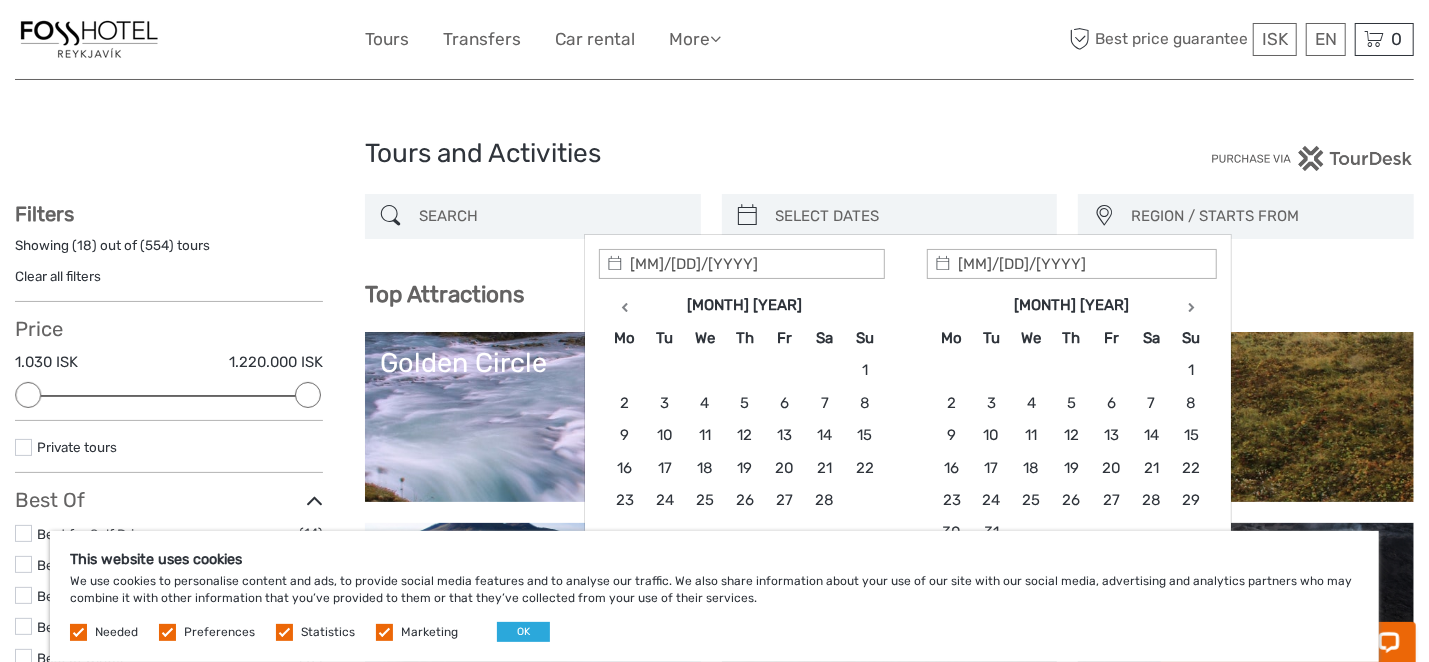 click at bounding box center (1191, 307) 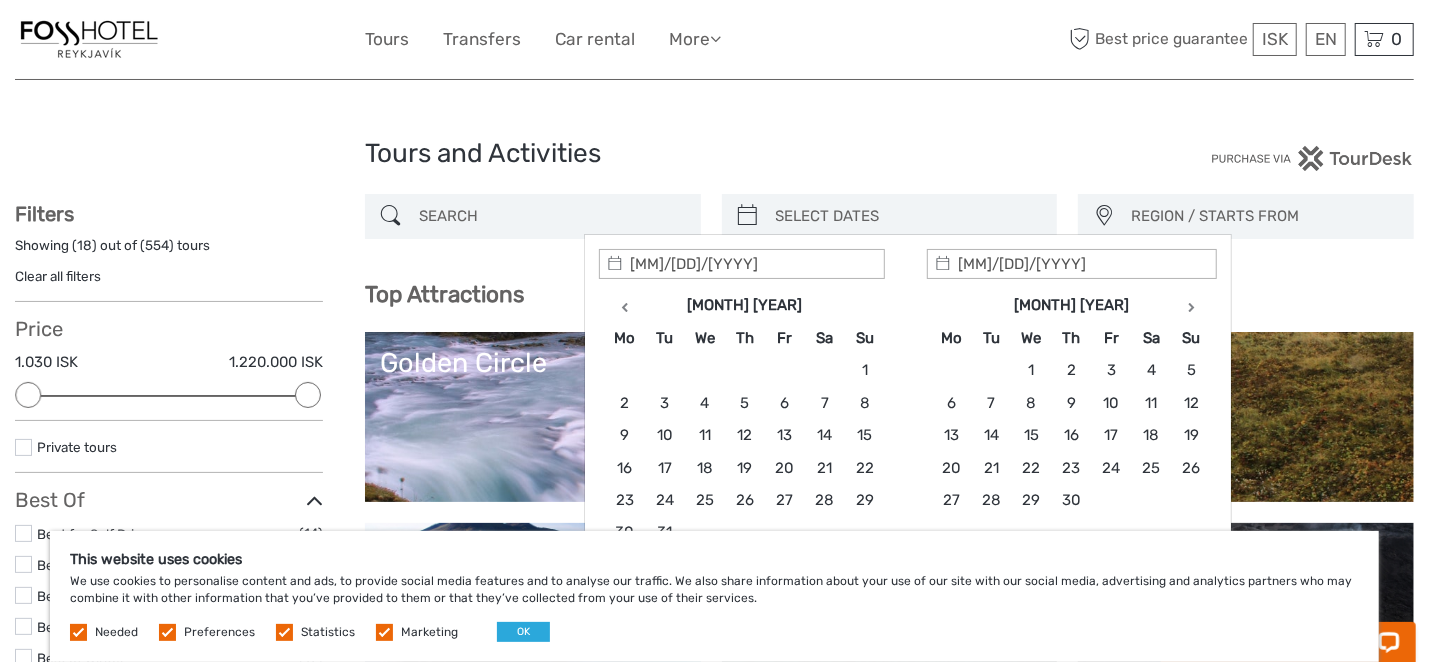 click at bounding box center [1191, 307] 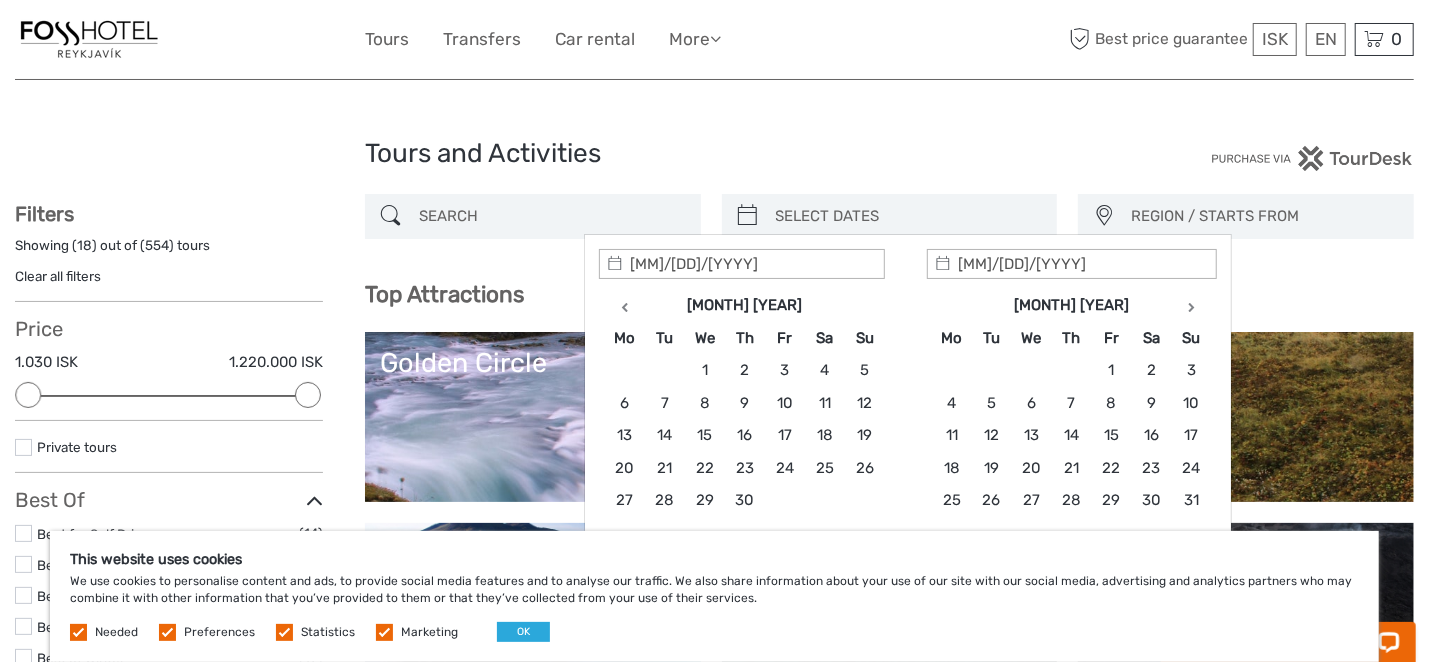 click at bounding box center (1191, 307) 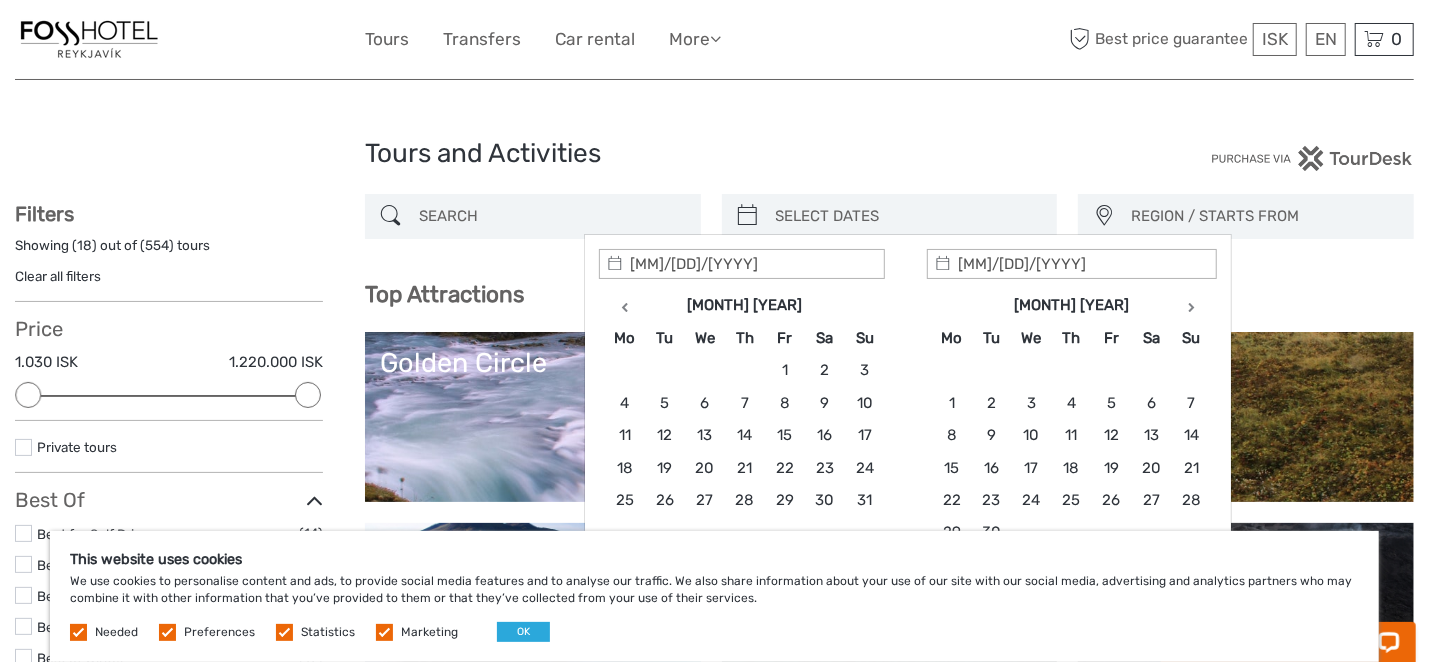 click at bounding box center [1191, 307] 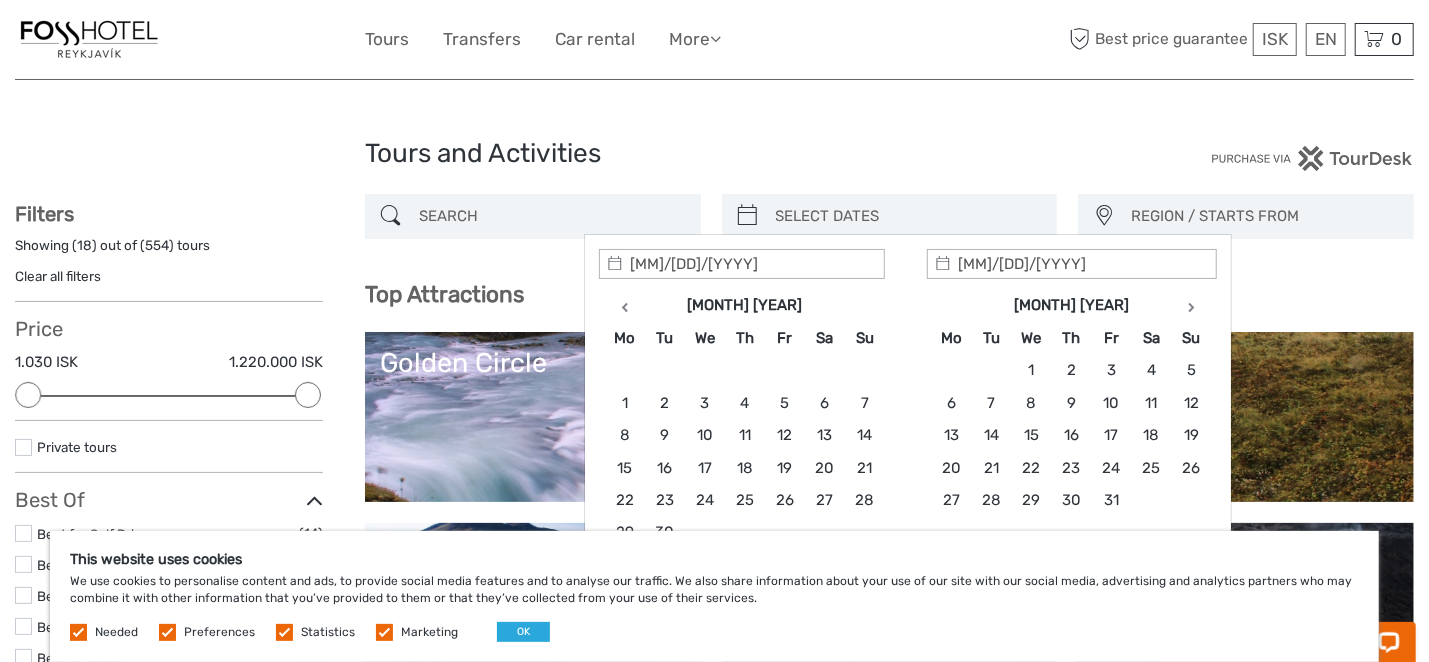 click at bounding box center [1191, 307] 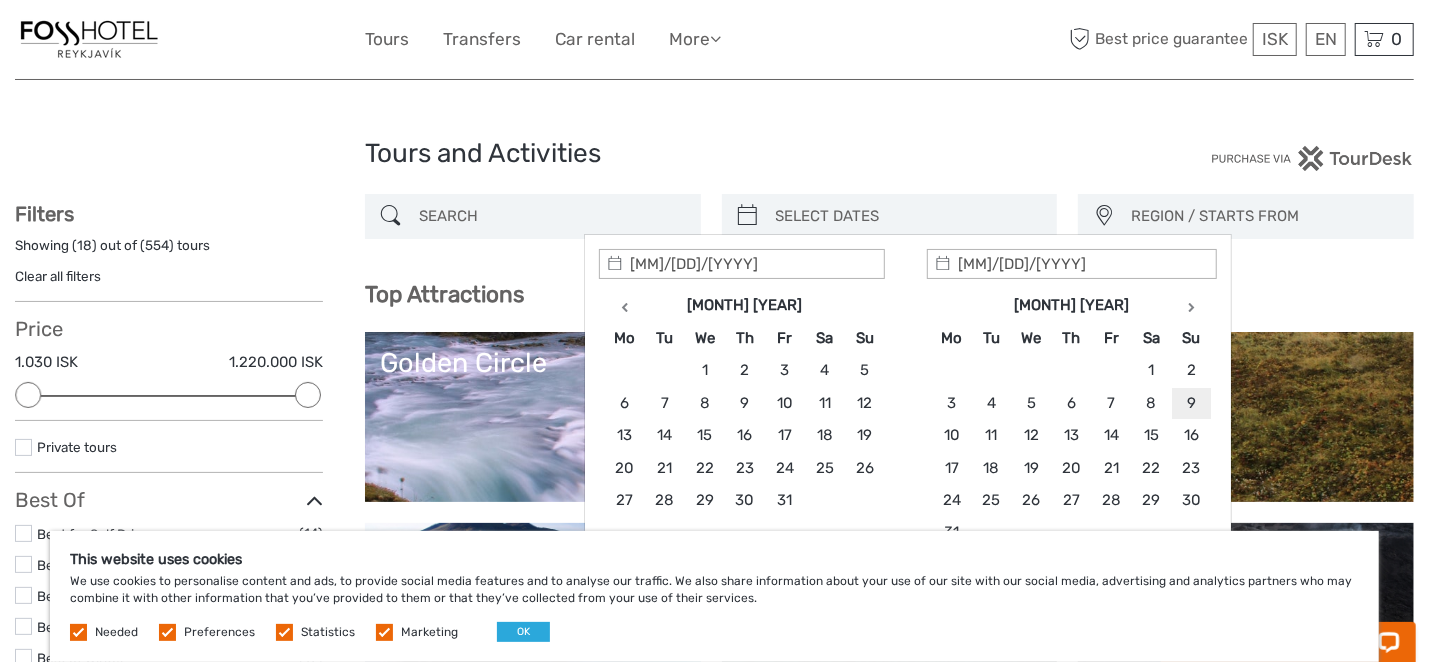 type on "[MM]/[DD]/[YYYY]" 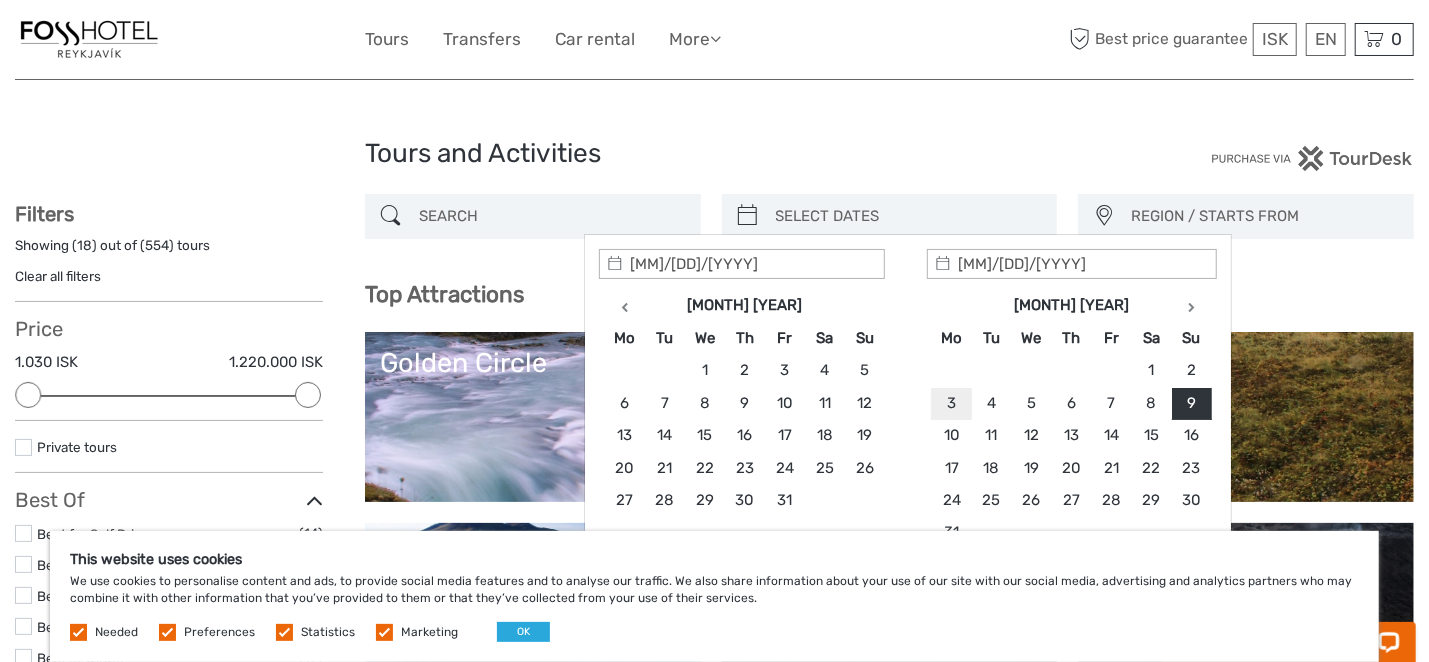 type on "[MM]/[DD]/[YYYY]" 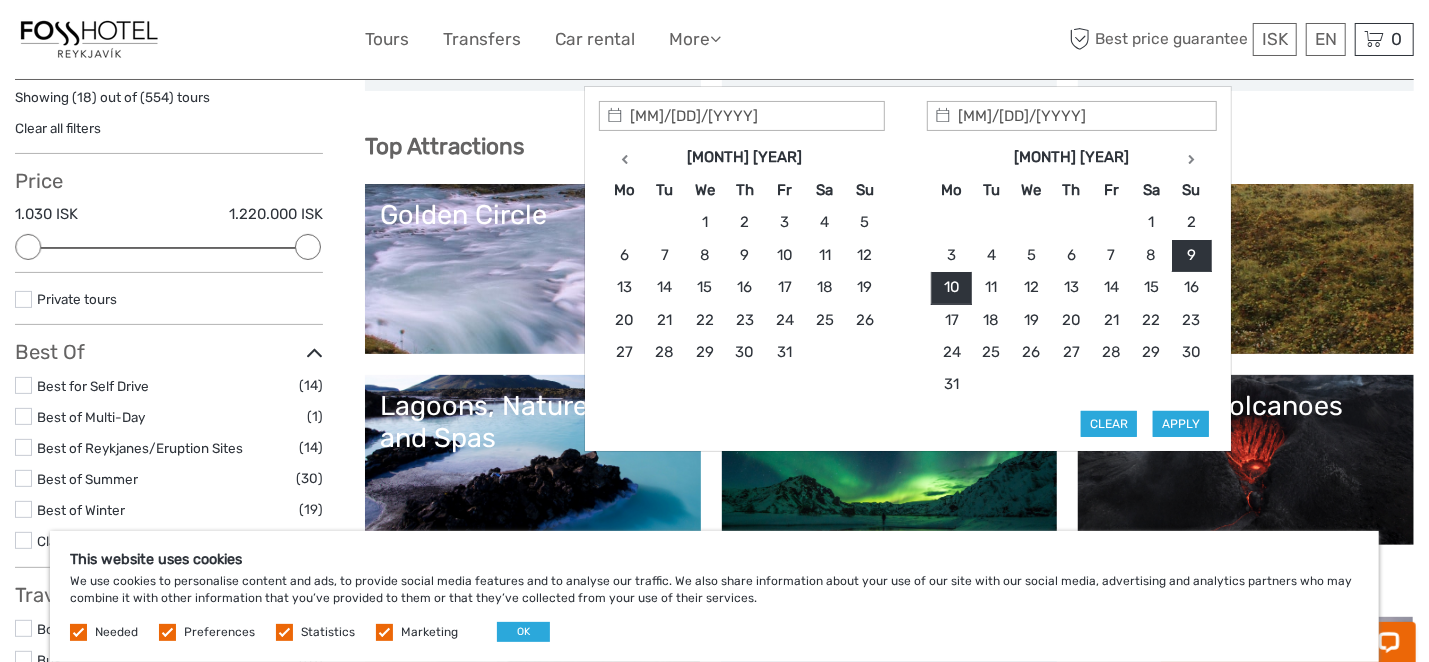 scroll, scrollTop: 200, scrollLeft: 0, axis: vertical 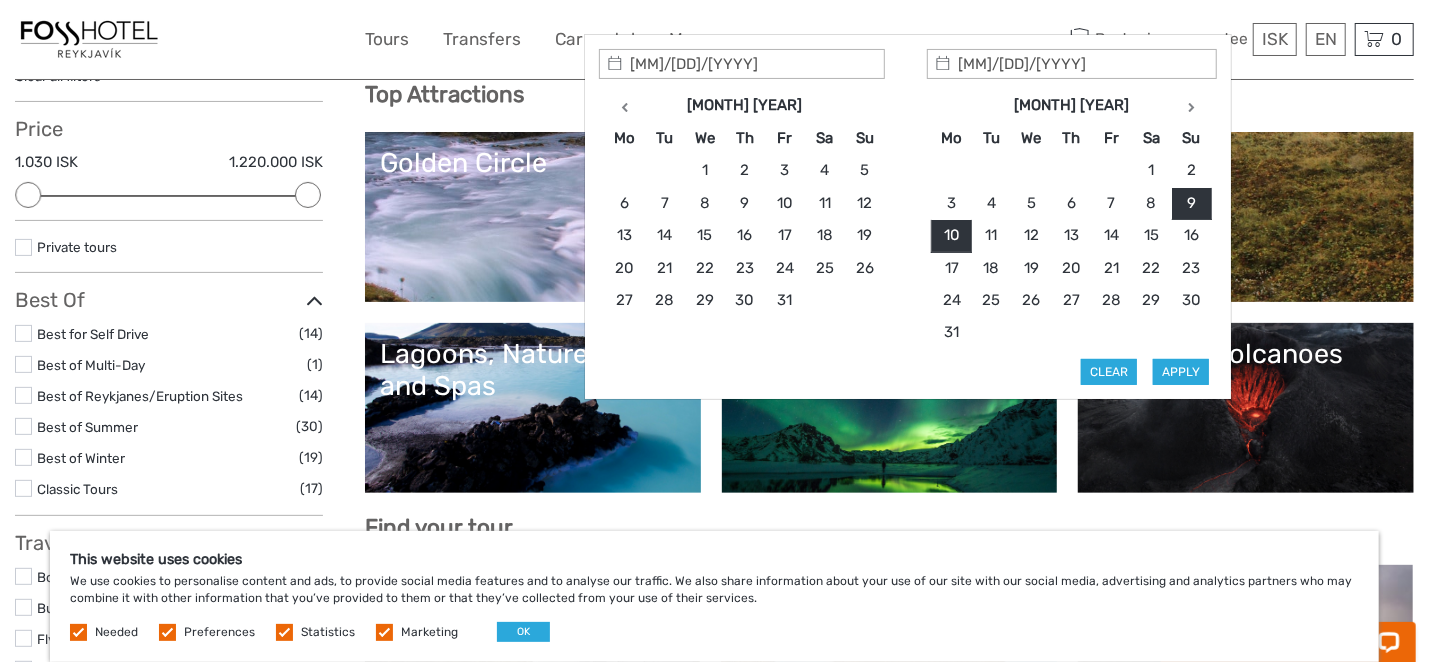 type on "[MM]/[DD]/[YYYY]" 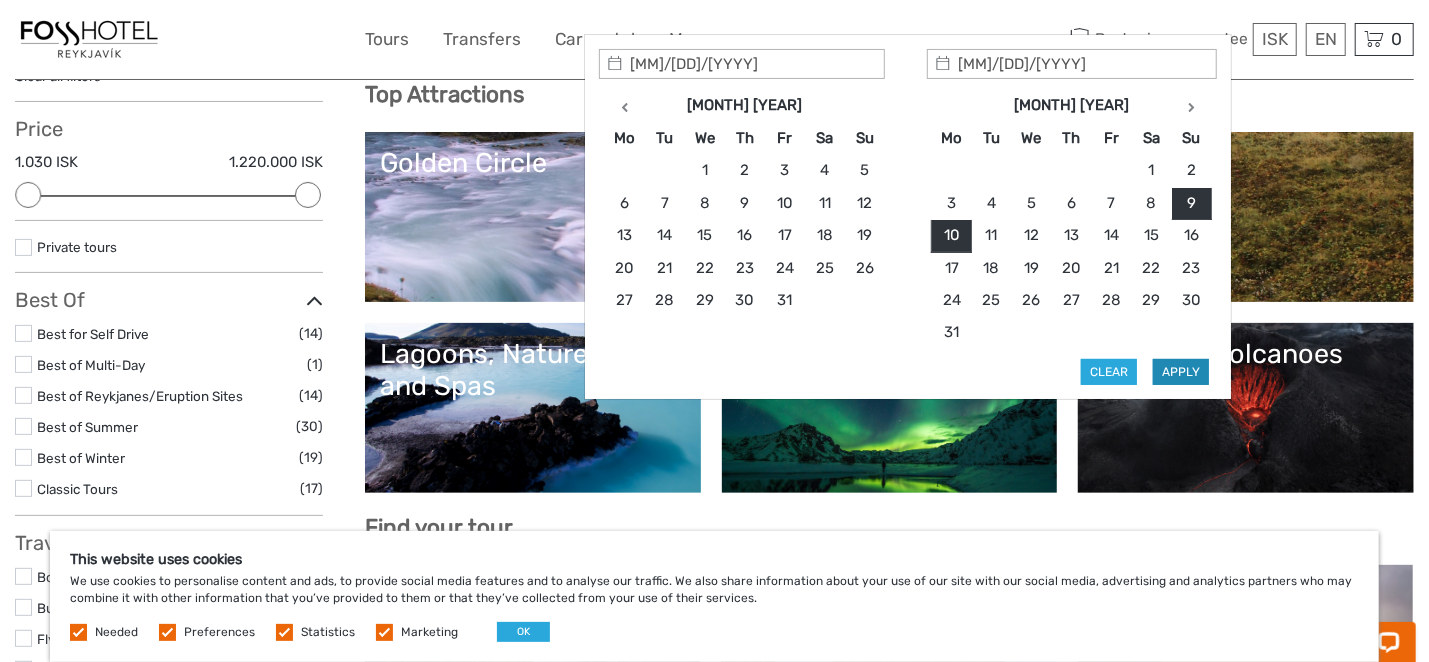 click on "Apply" at bounding box center (1181, 372) 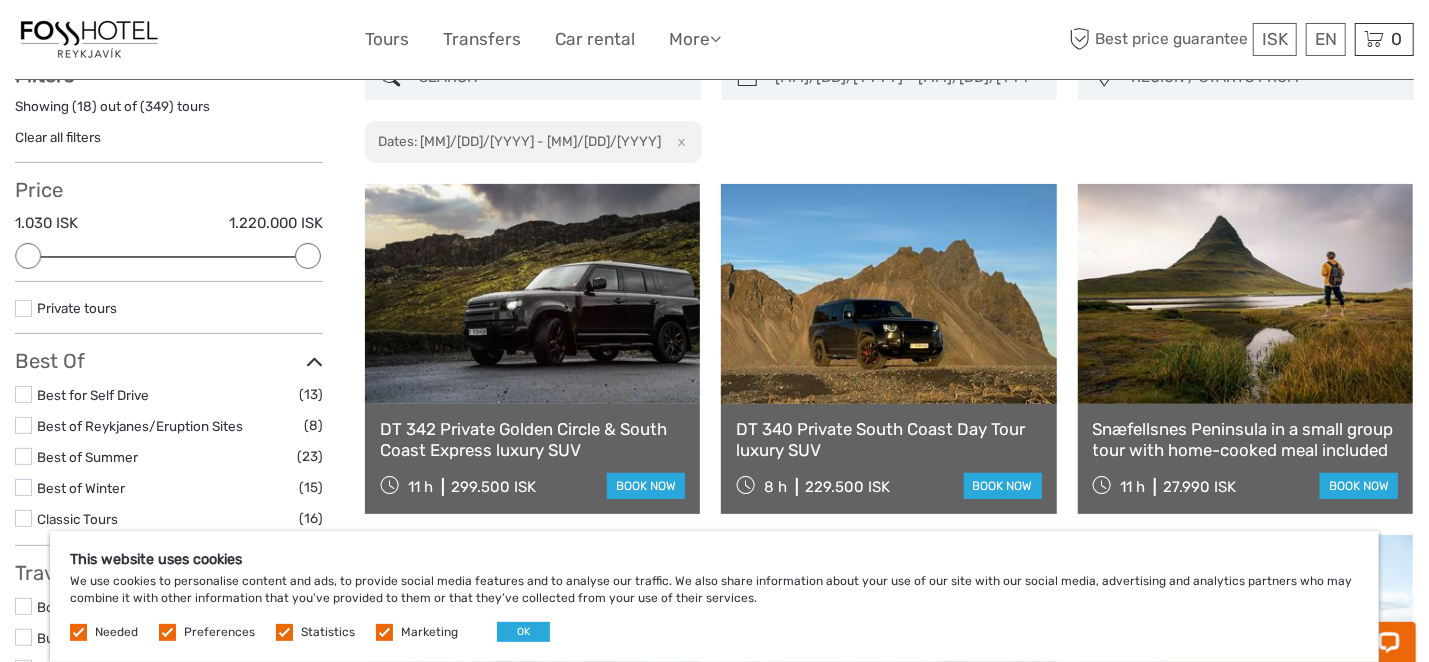 scroll, scrollTop: 113, scrollLeft: 0, axis: vertical 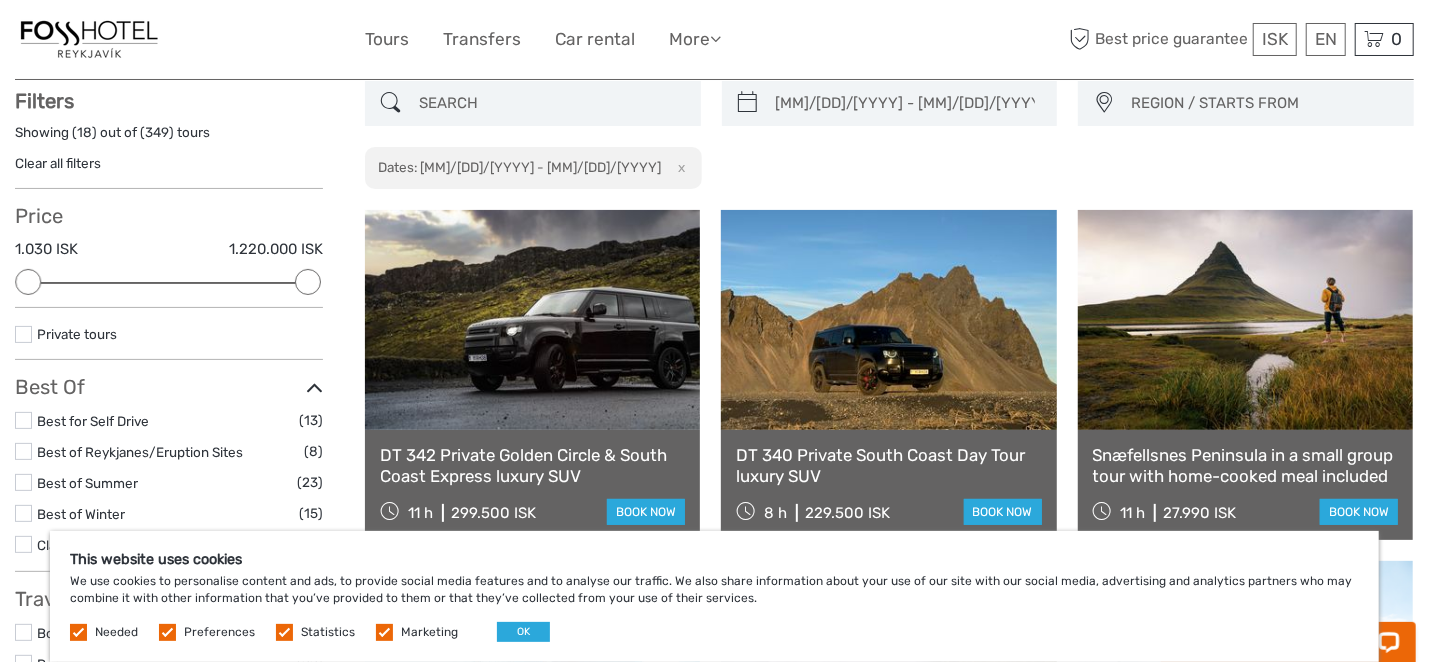 click on "x" at bounding box center [677, 167] 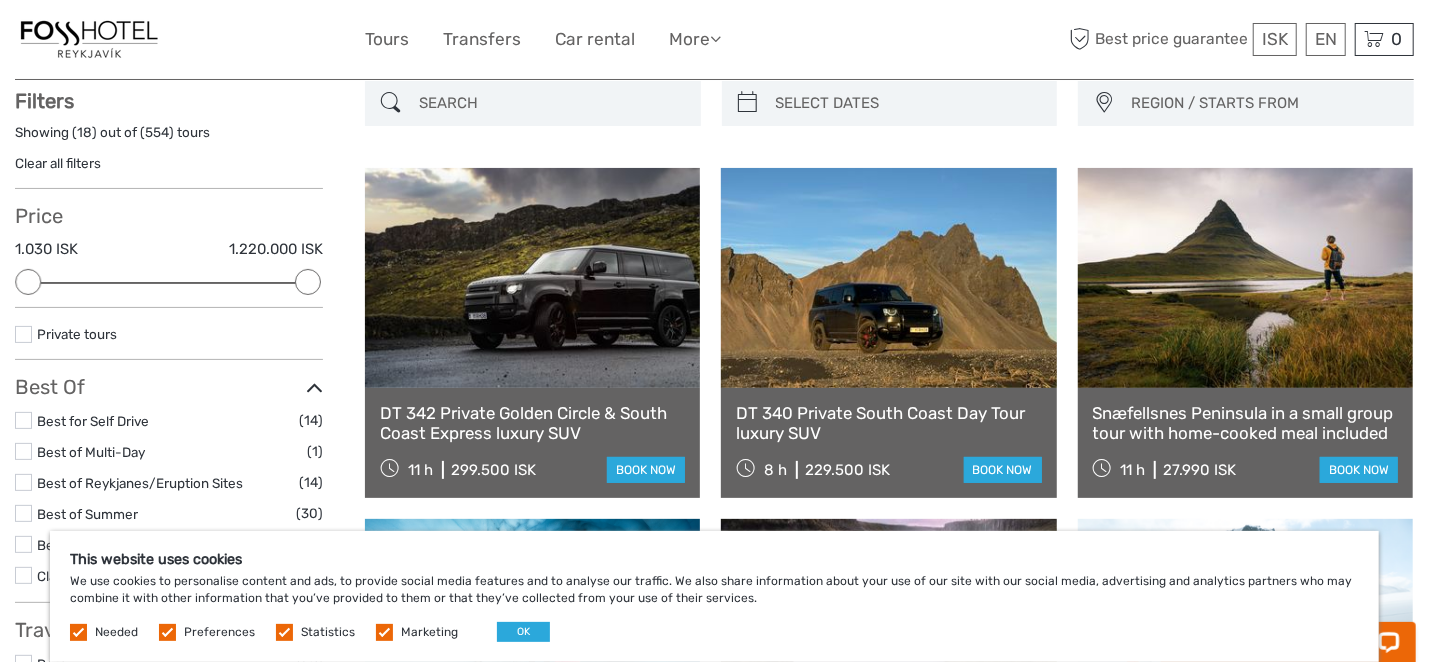 type on "[MM]/[DD]/[YYYY]" 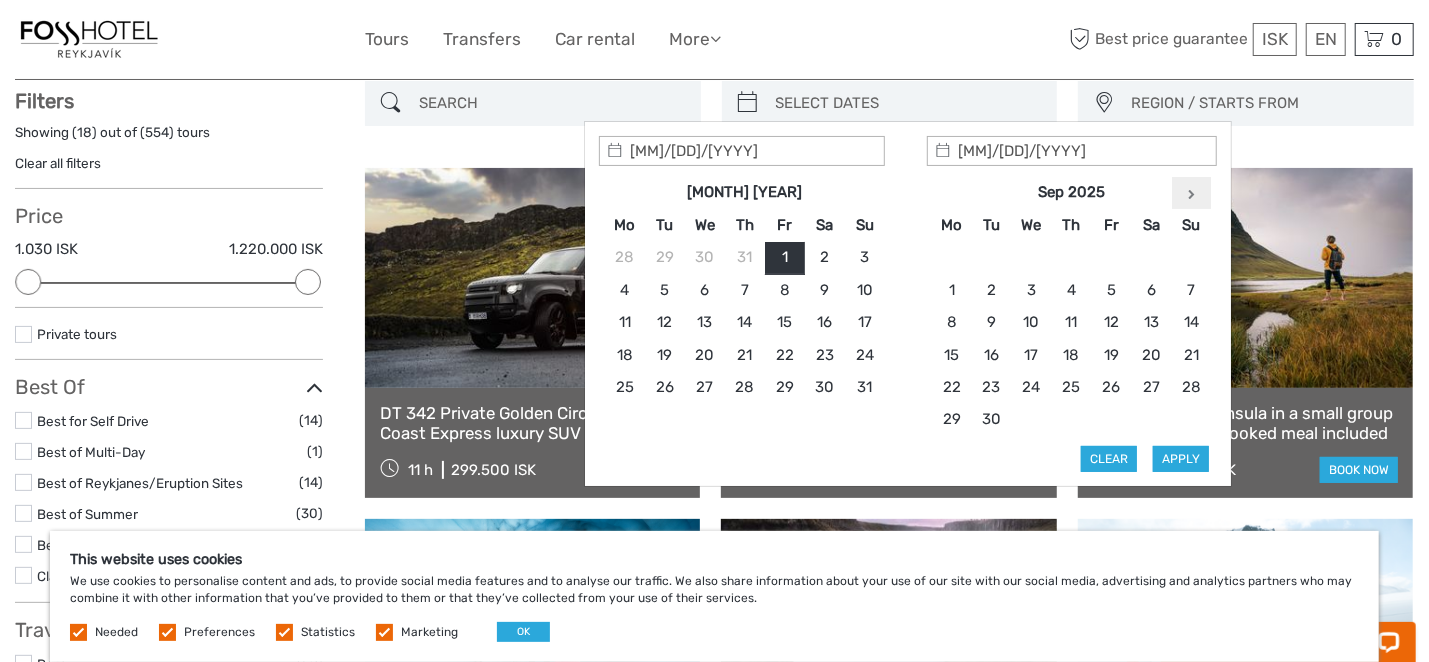 click at bounding box center (1191, 194) 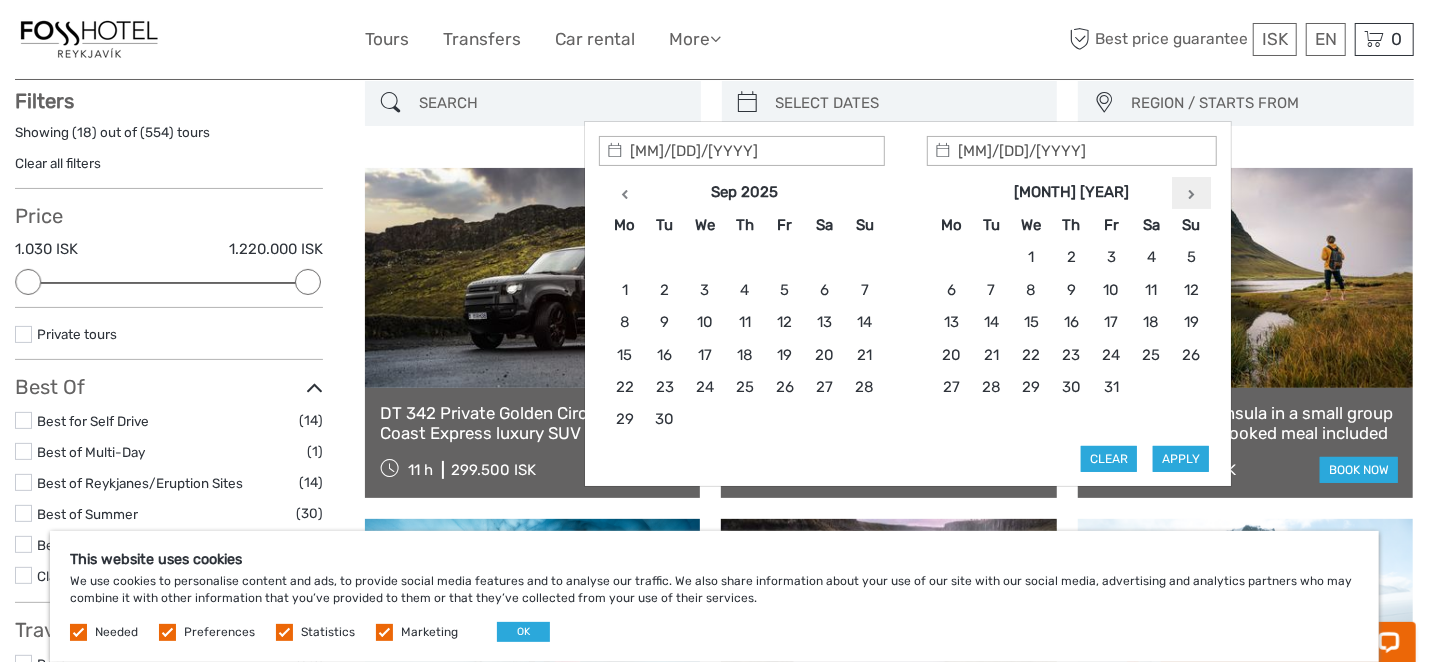 click at bounding box center (1191, 194) 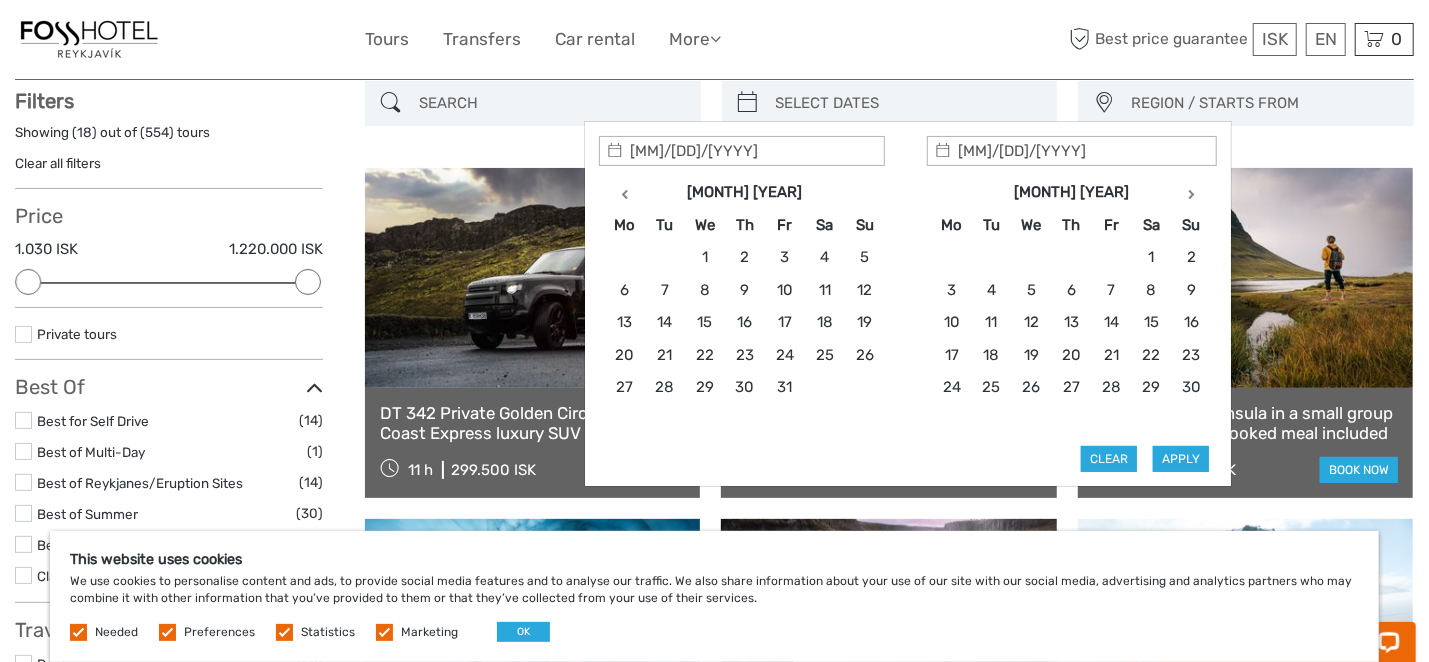 click at bounding box center (1191, 194) 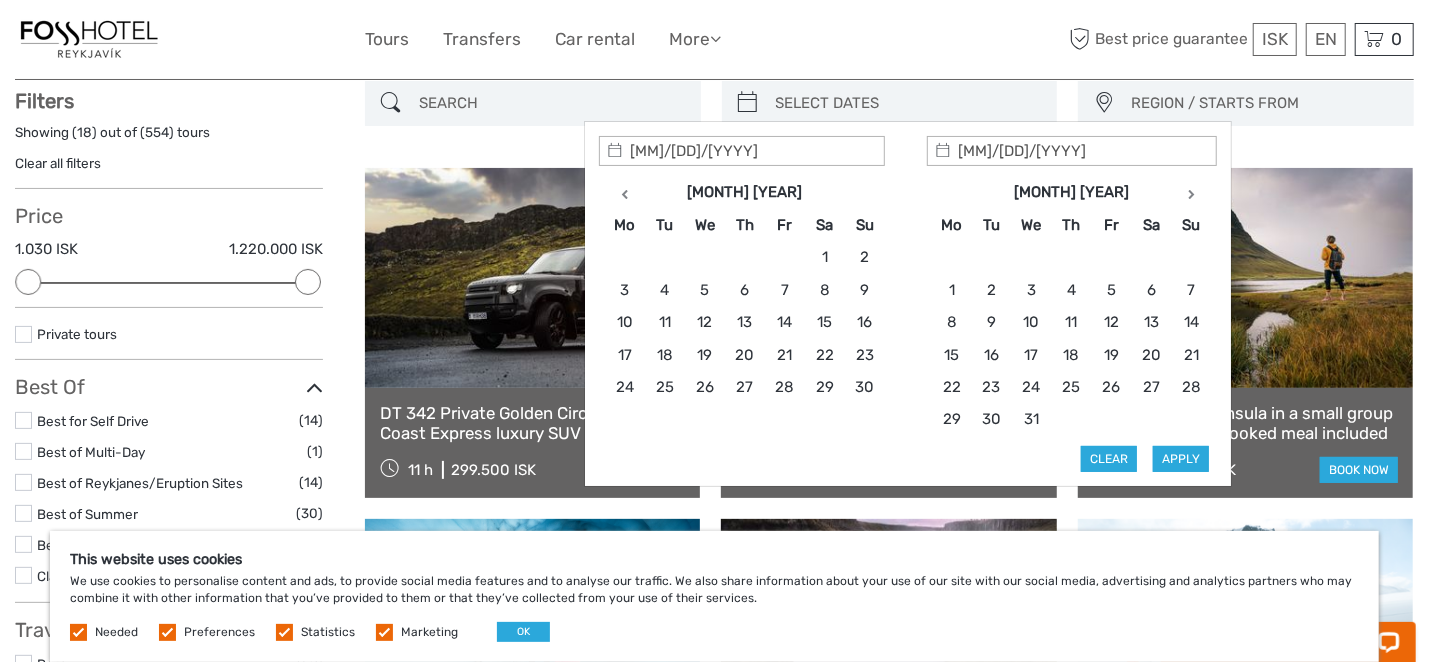 click at bounding box center (1191, 194) 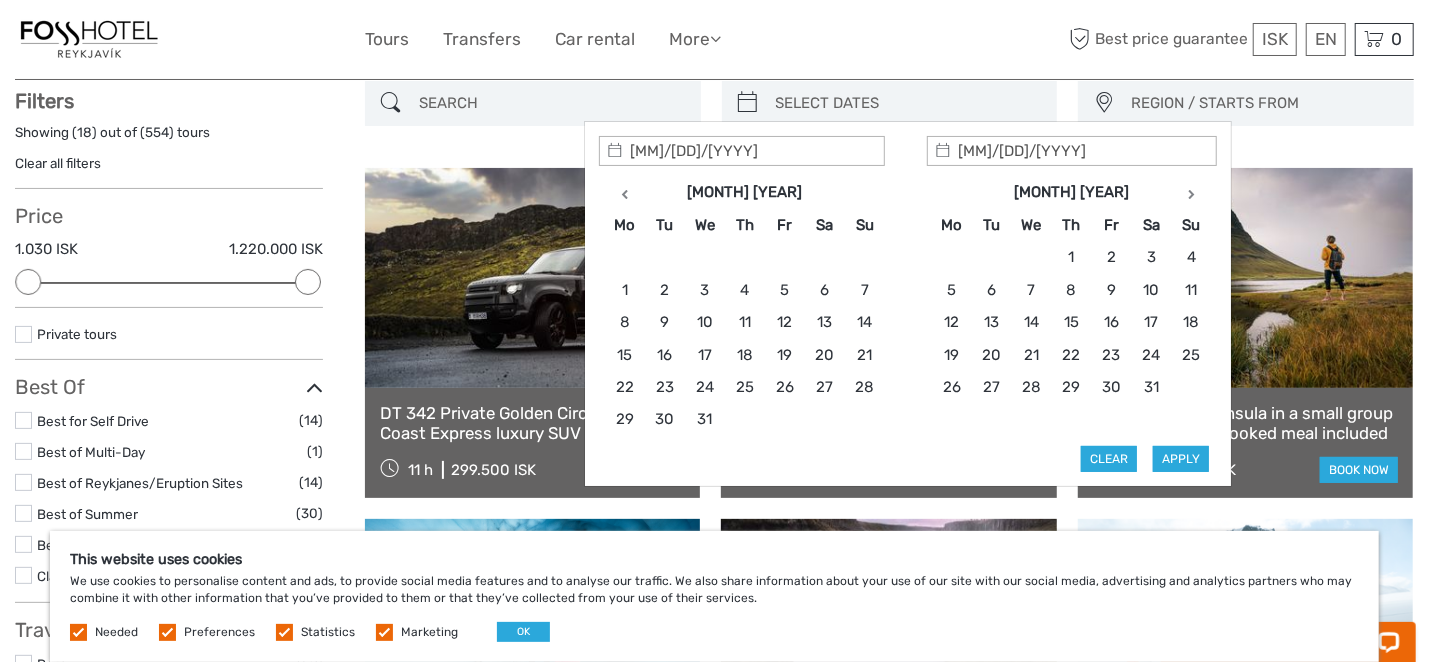 click at bounding box center [1191, 194] 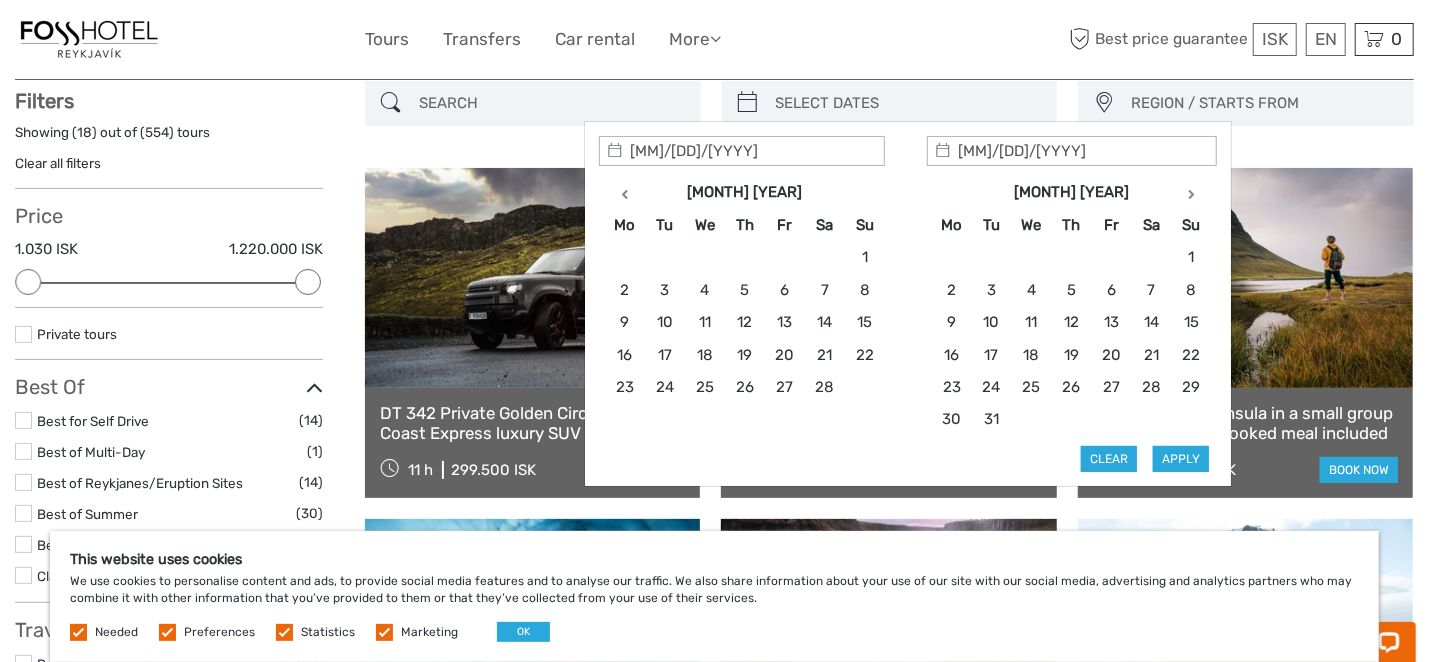 click at bounding box center (1191, 194) 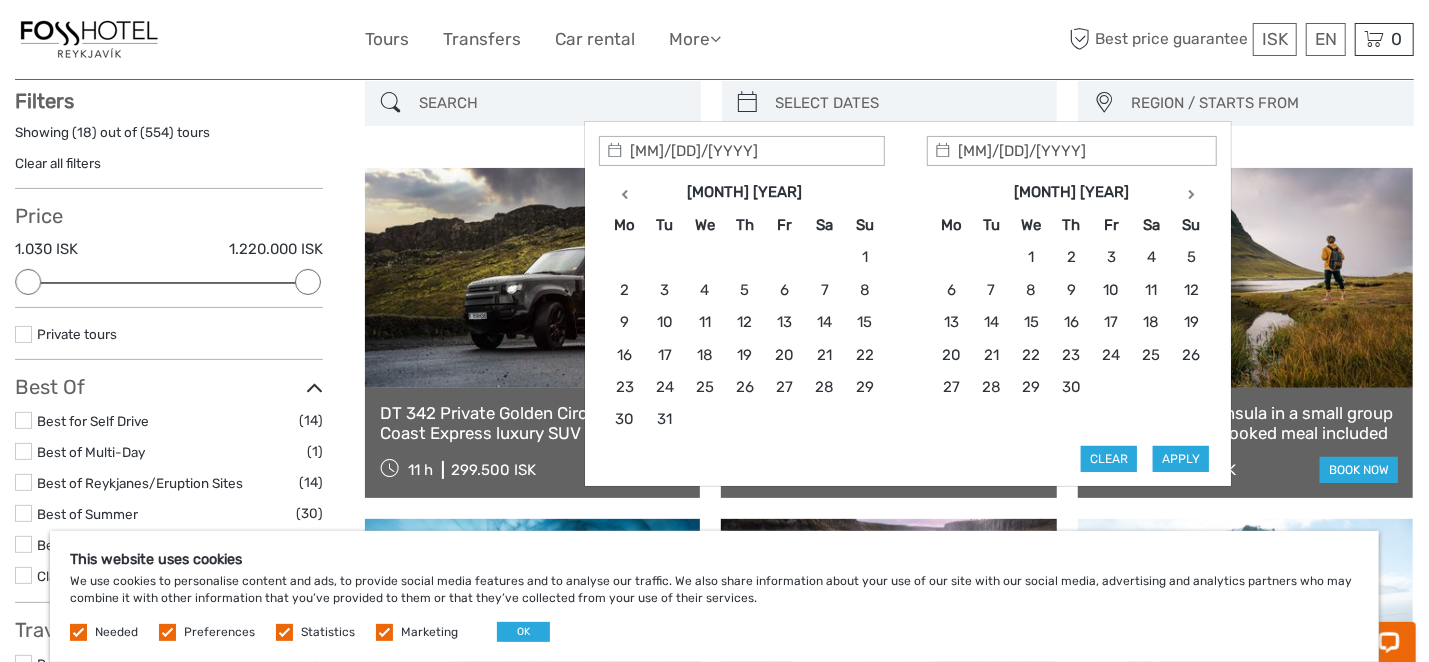 click at bounding box center (1191, 194) 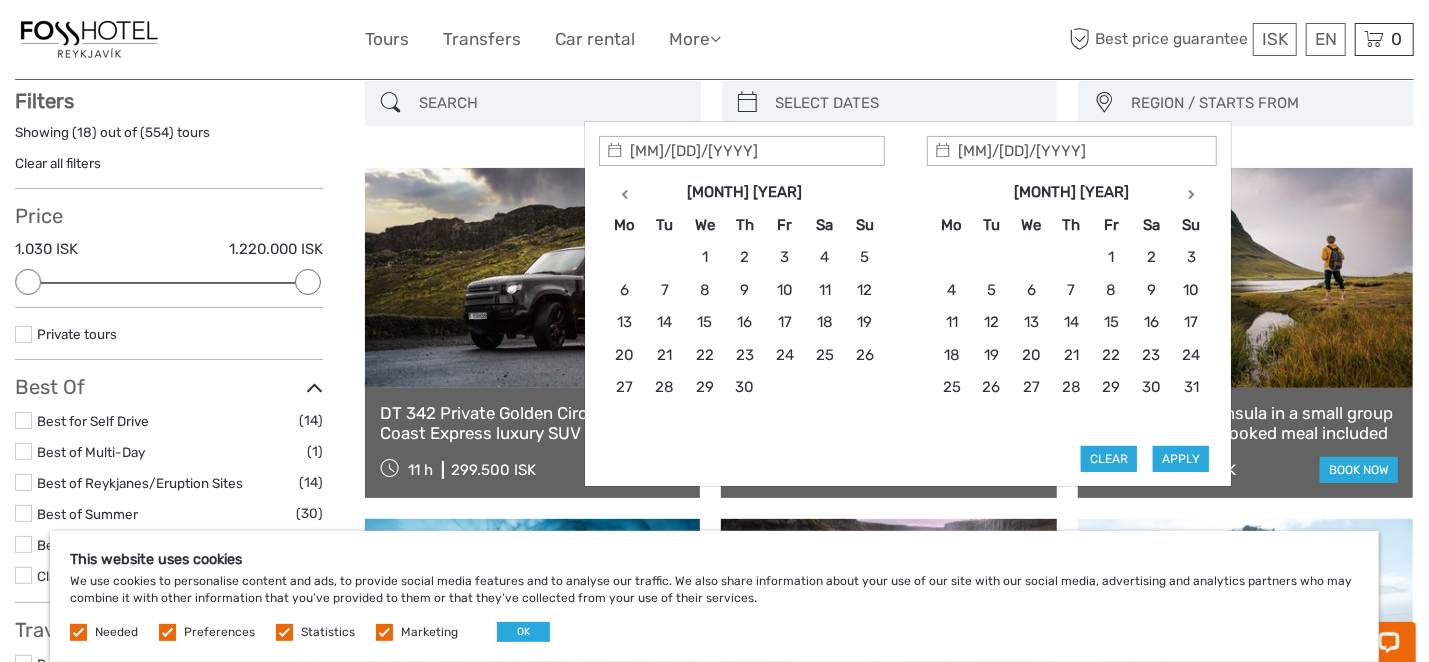 click at bounding box center (1191, 194) 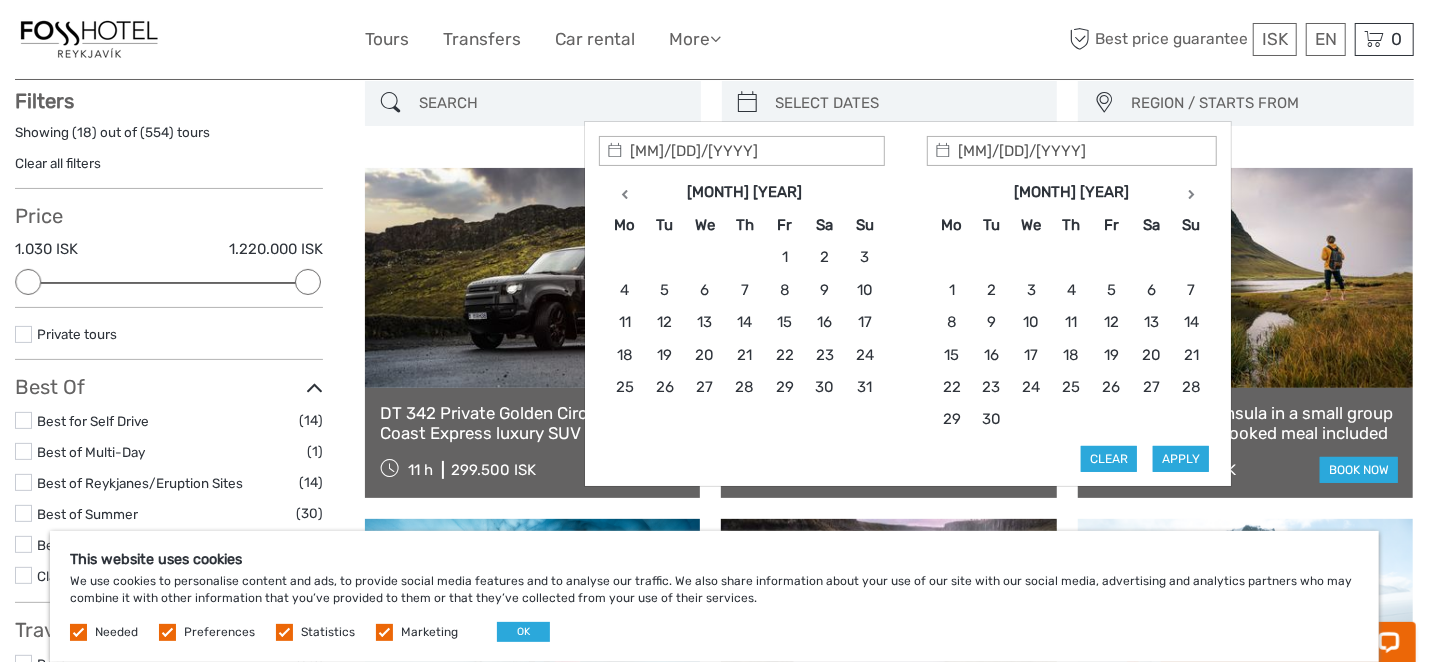 click at bounding box center (1191, 194) 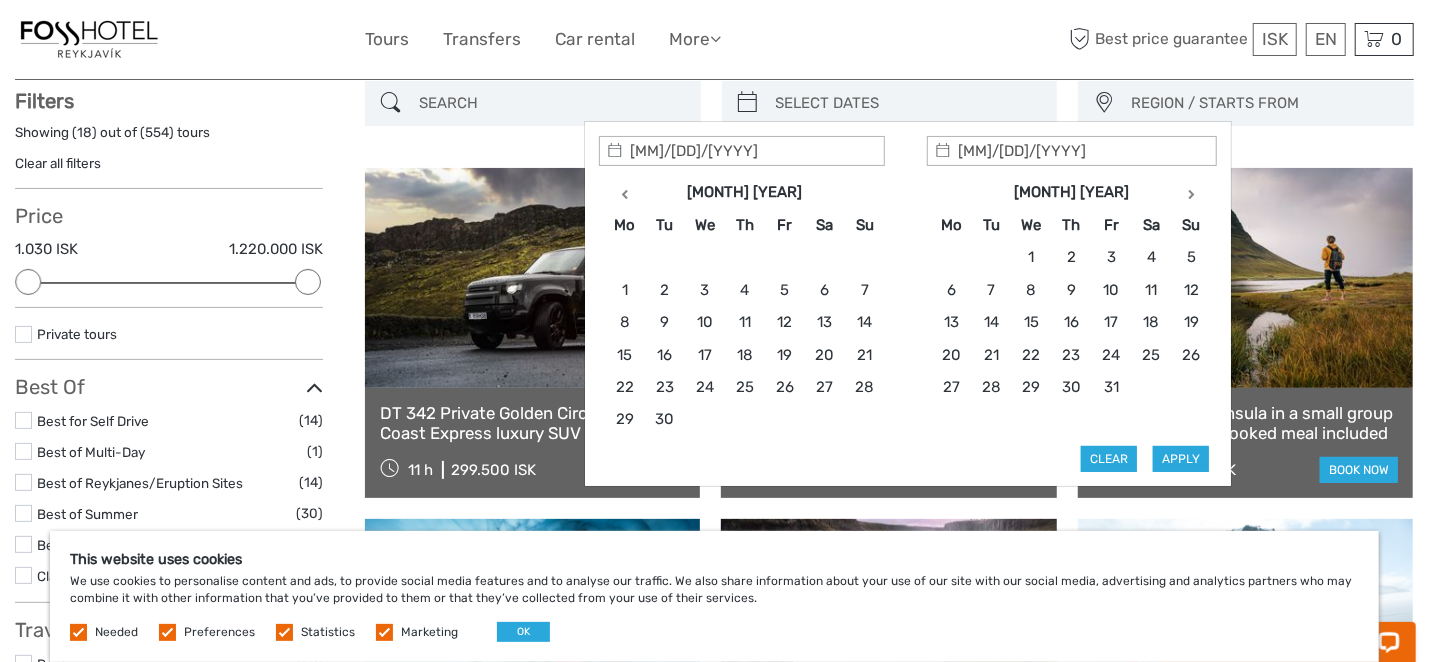click at bounding box center [1191, 194] 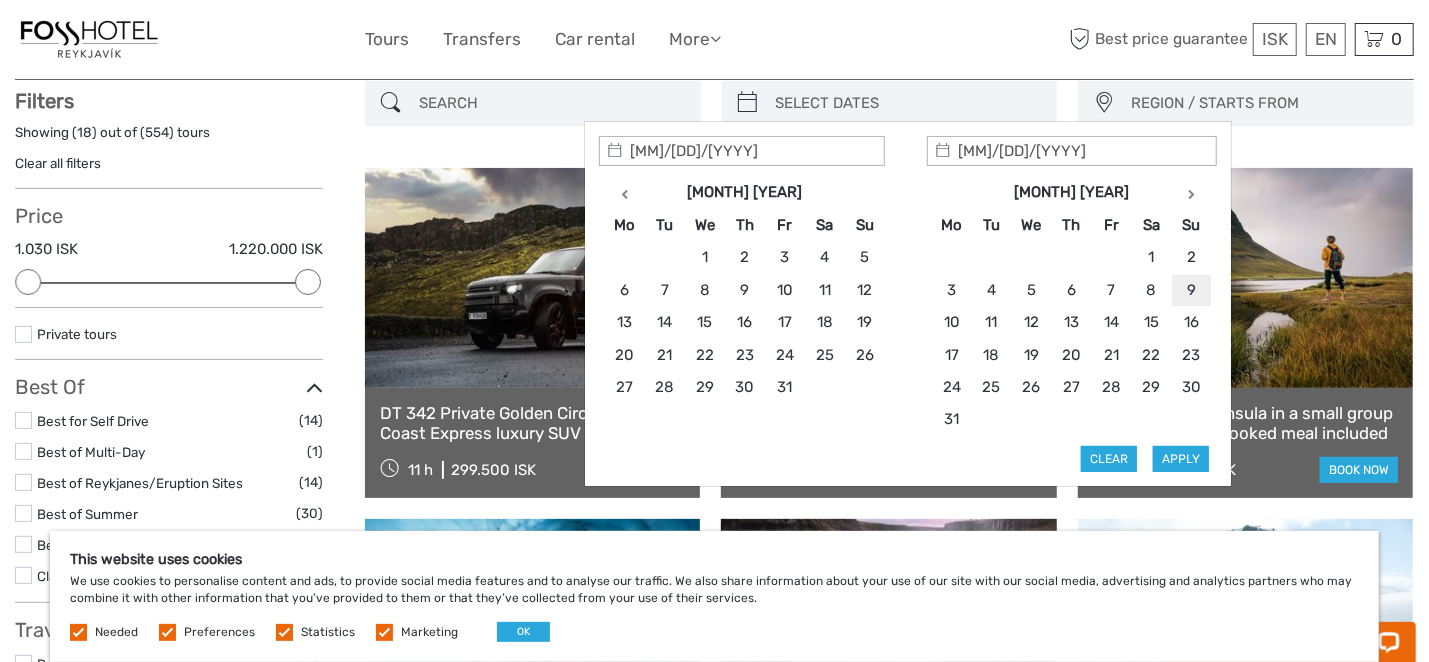 type on "[MM]/[DD]/[YYYY]" 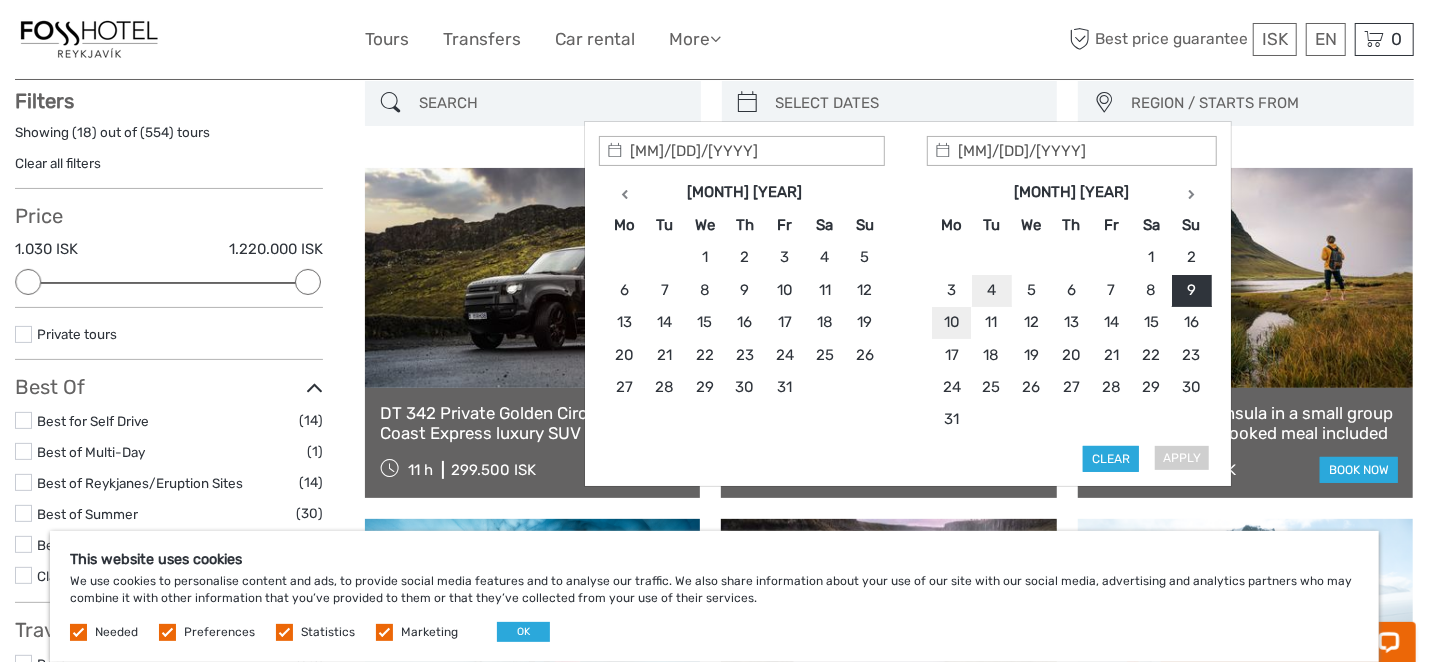 type on "[MM]/[DD]/[YYYY]" 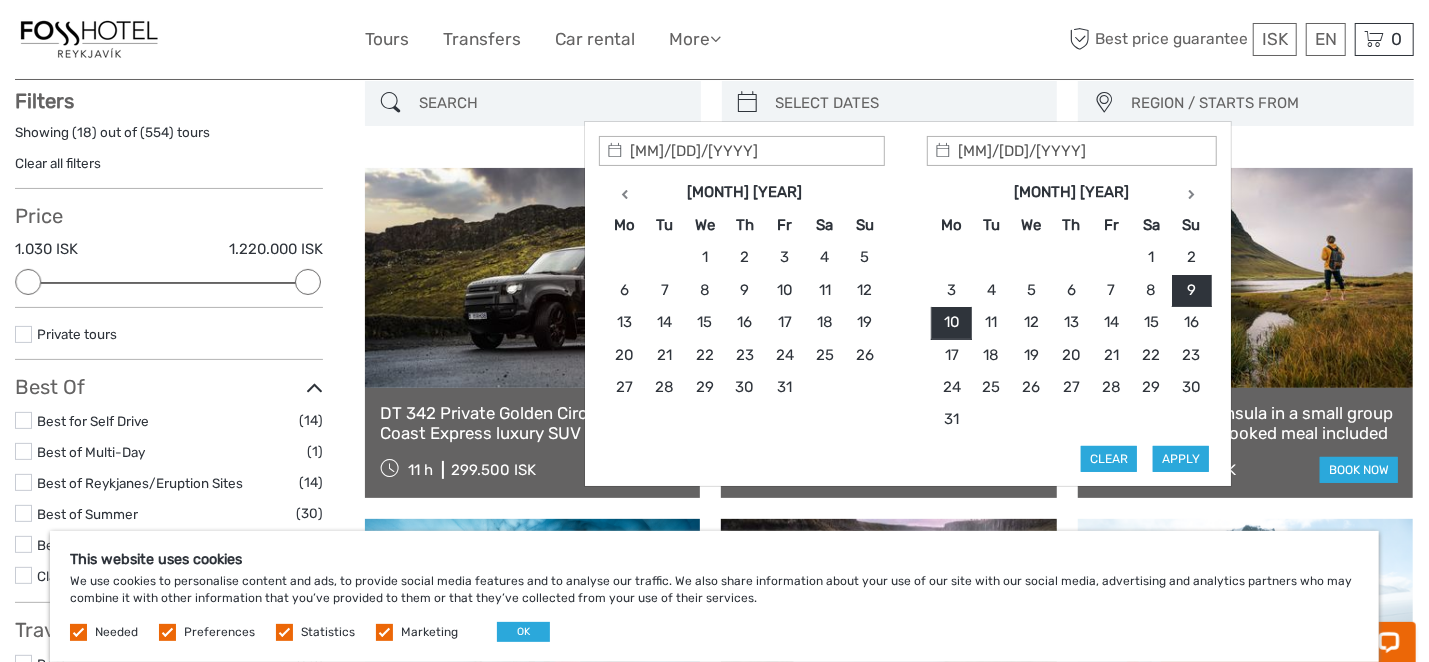click on "[MM]/[DD]/[YYYY]" at bounding box center [742, 151] 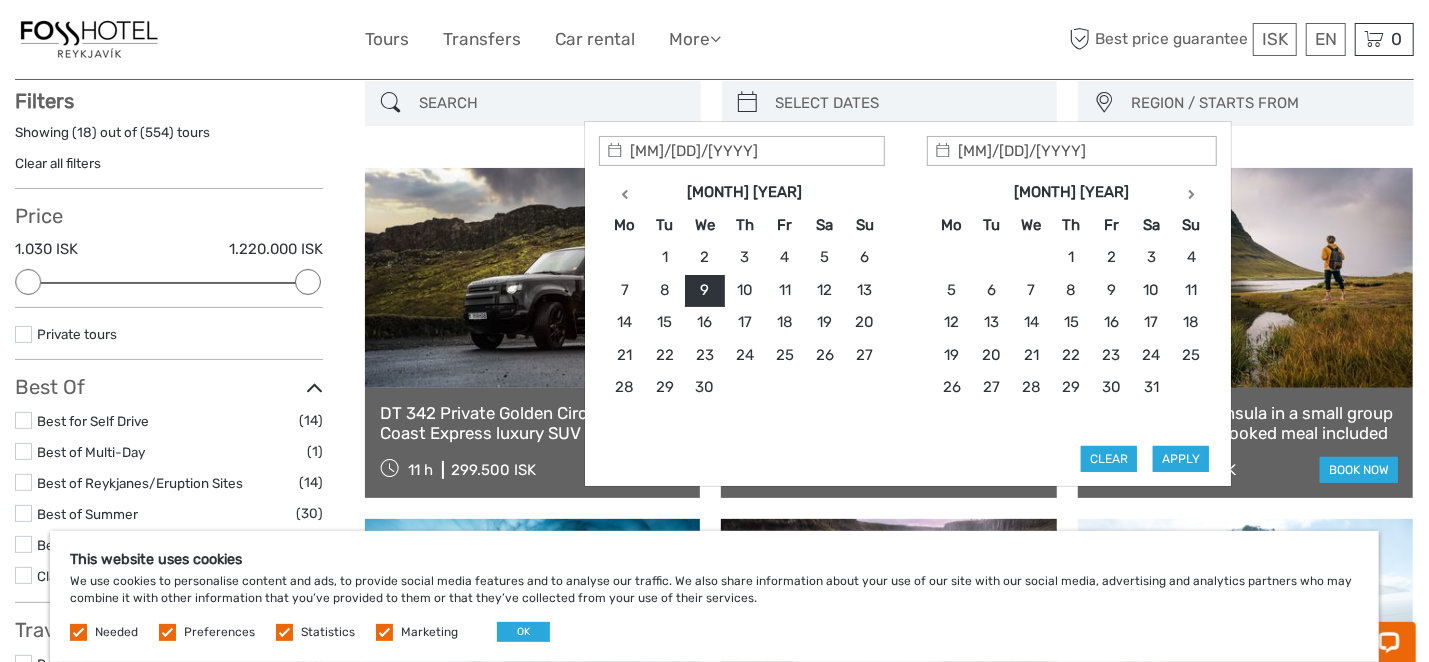 click on "[MM]/[DD]/[YYYY]" at bounding box center [1072, 151] 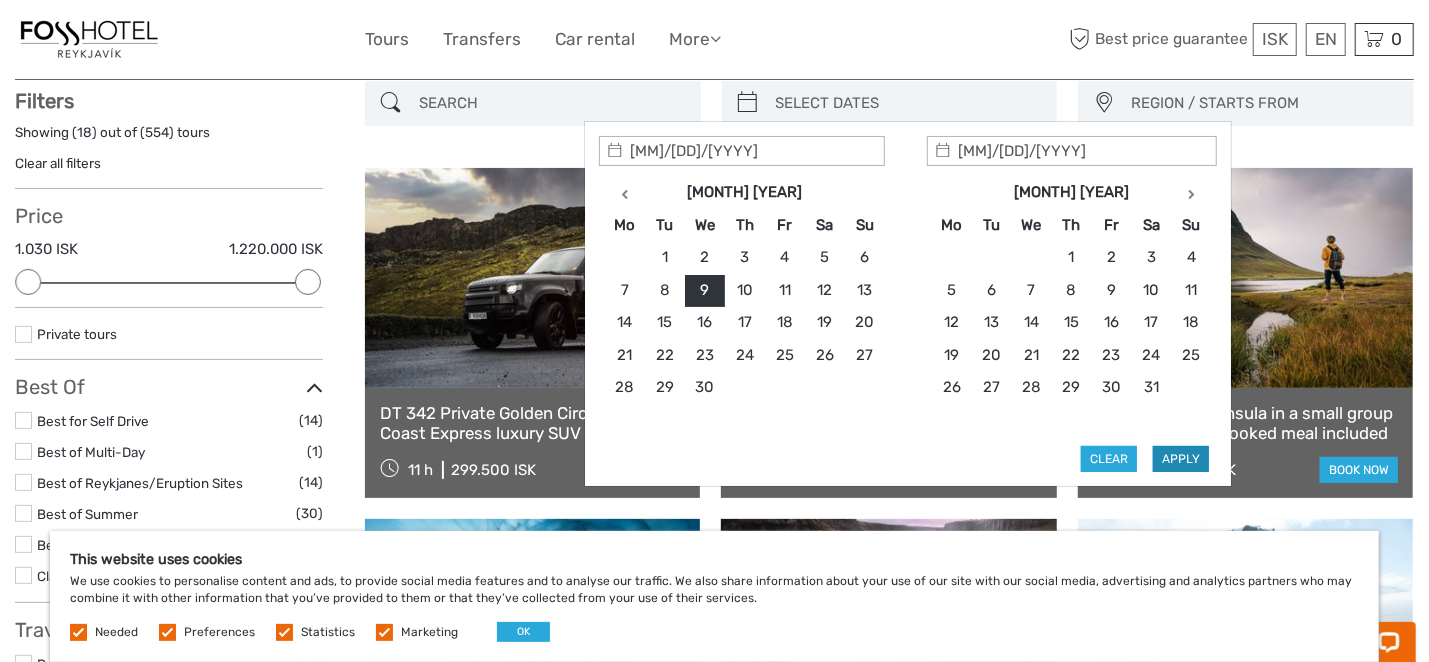 click on "Apply" at bounding box center (1181, 459) 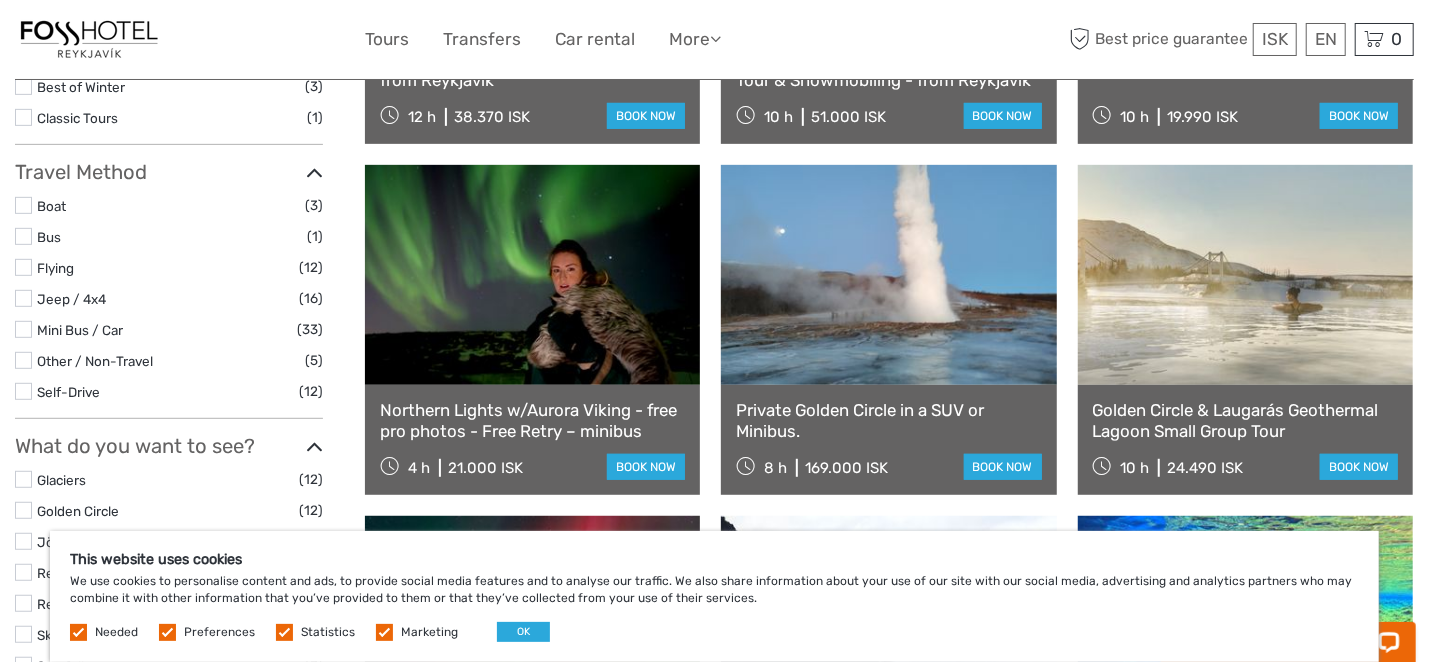 scroll, scrollTop: 513, scrollLeft: 0, axis: vertical 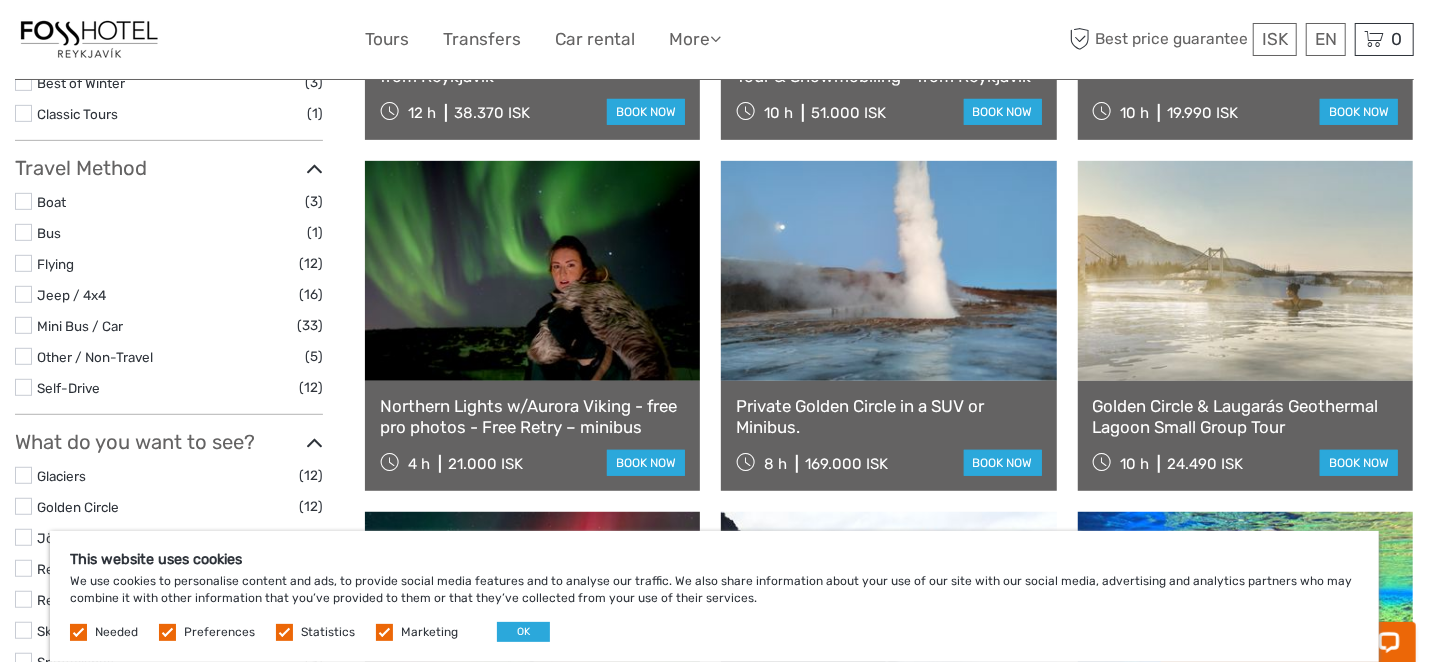 click at bounding box center [384, 632] 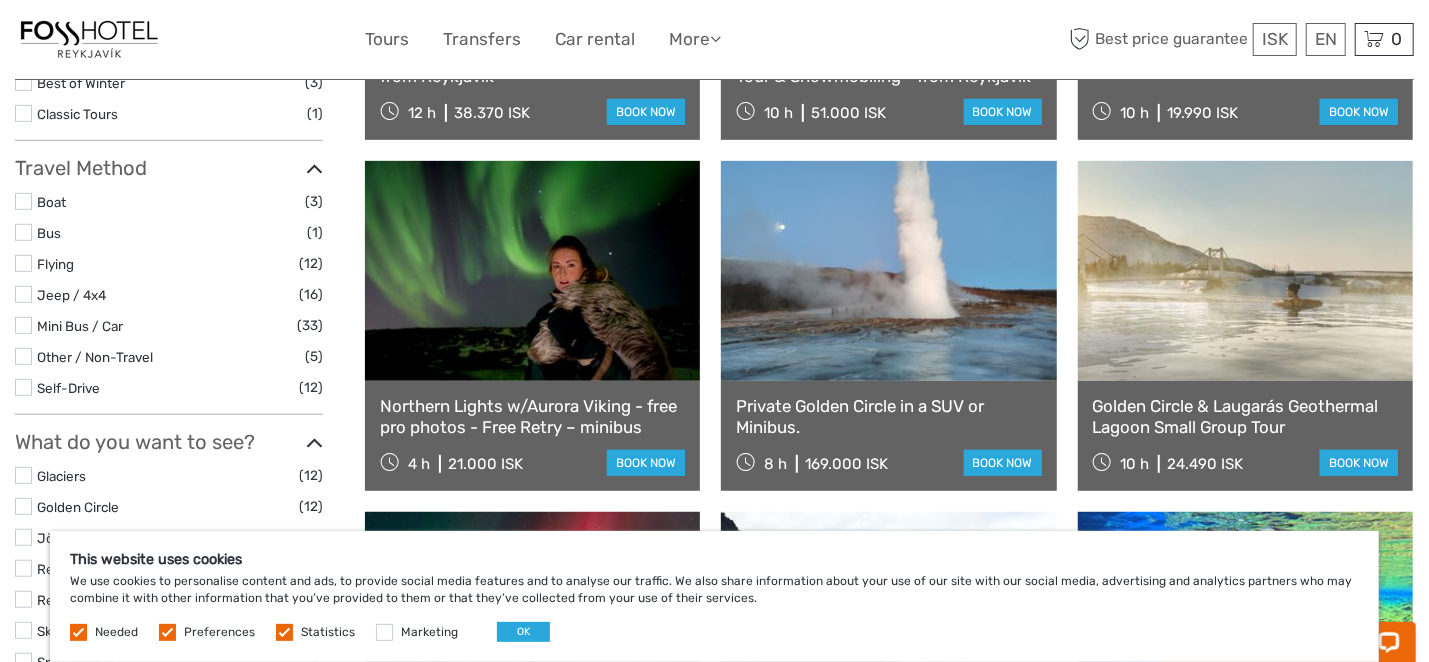 click at bounding box center (284, 632) 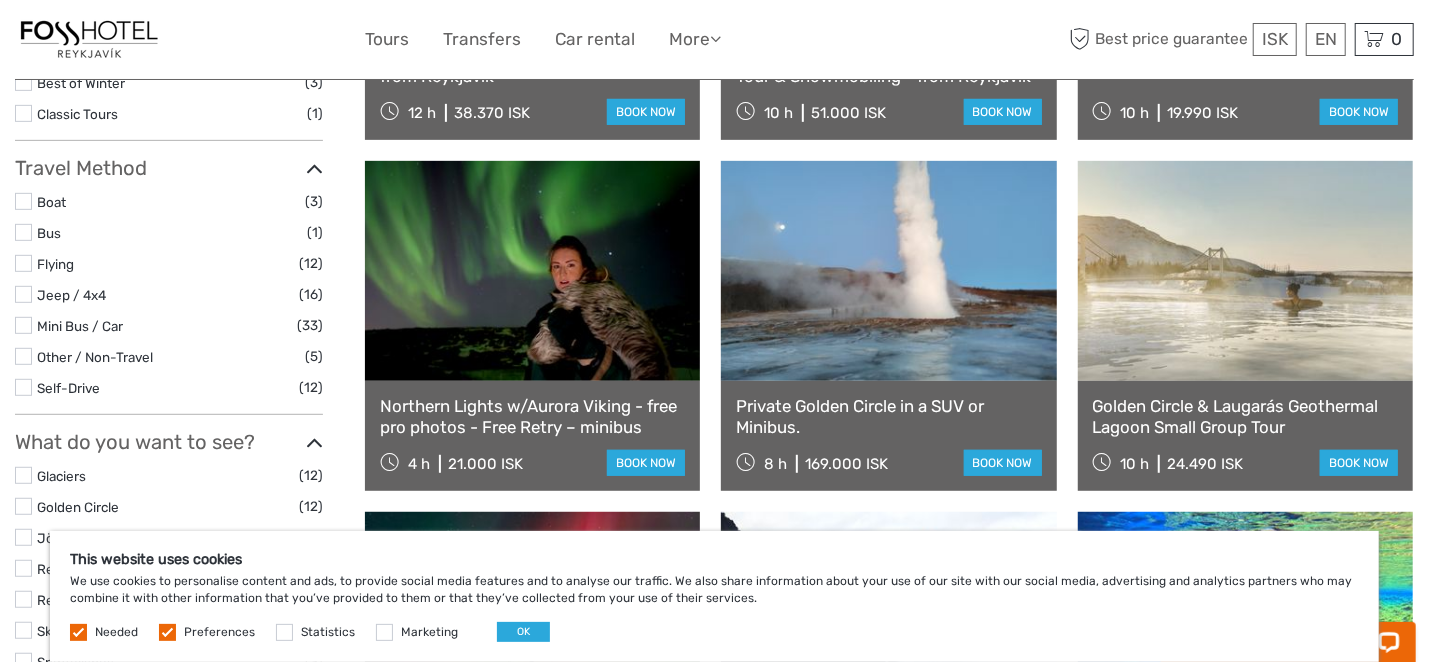 click at bounding box center [167, 632] 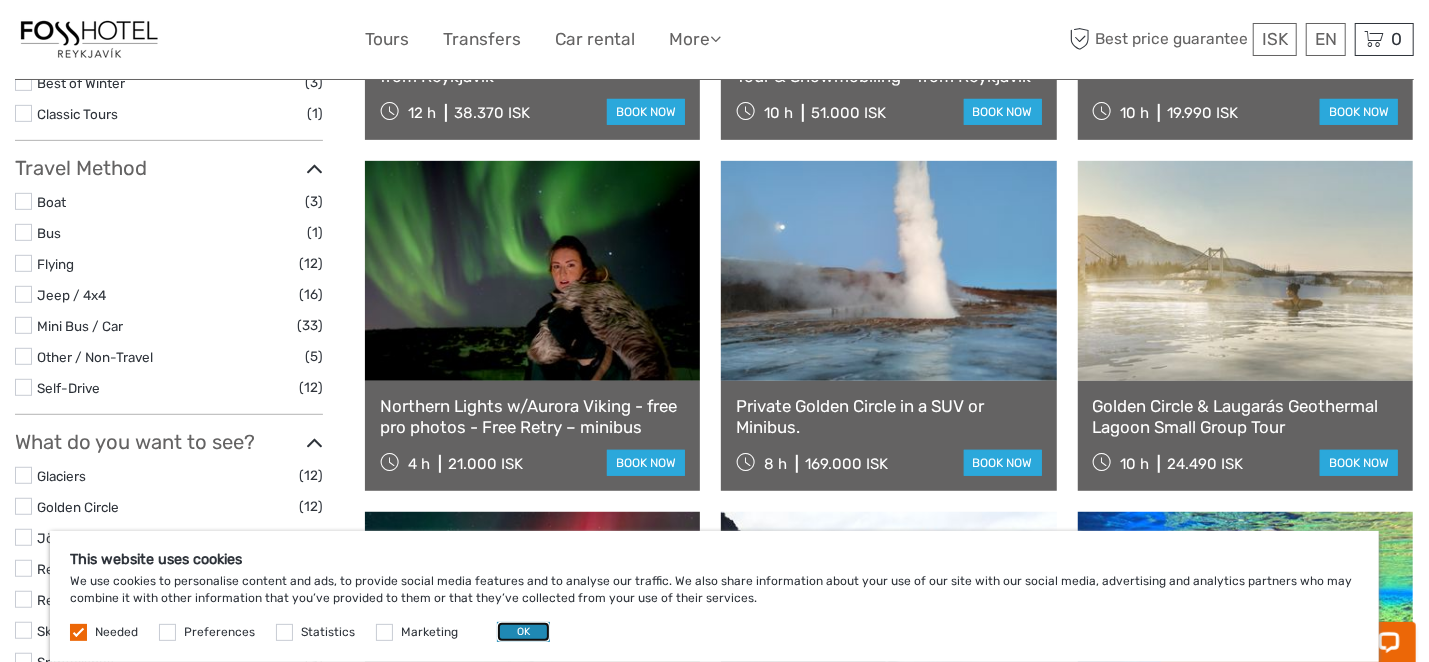 click on "OK" at bounding box center [523, 632] 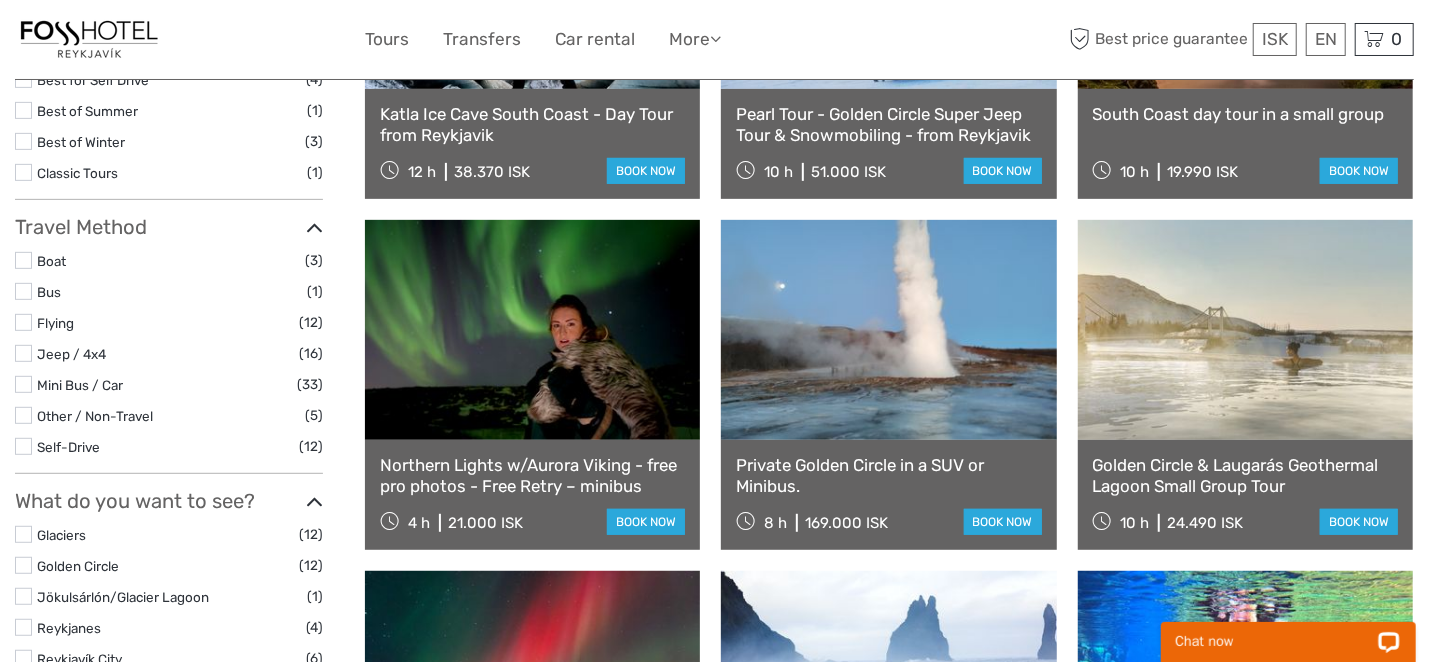 scroll, scrollTop: 421, scrollLeft: 0, axis: vertical 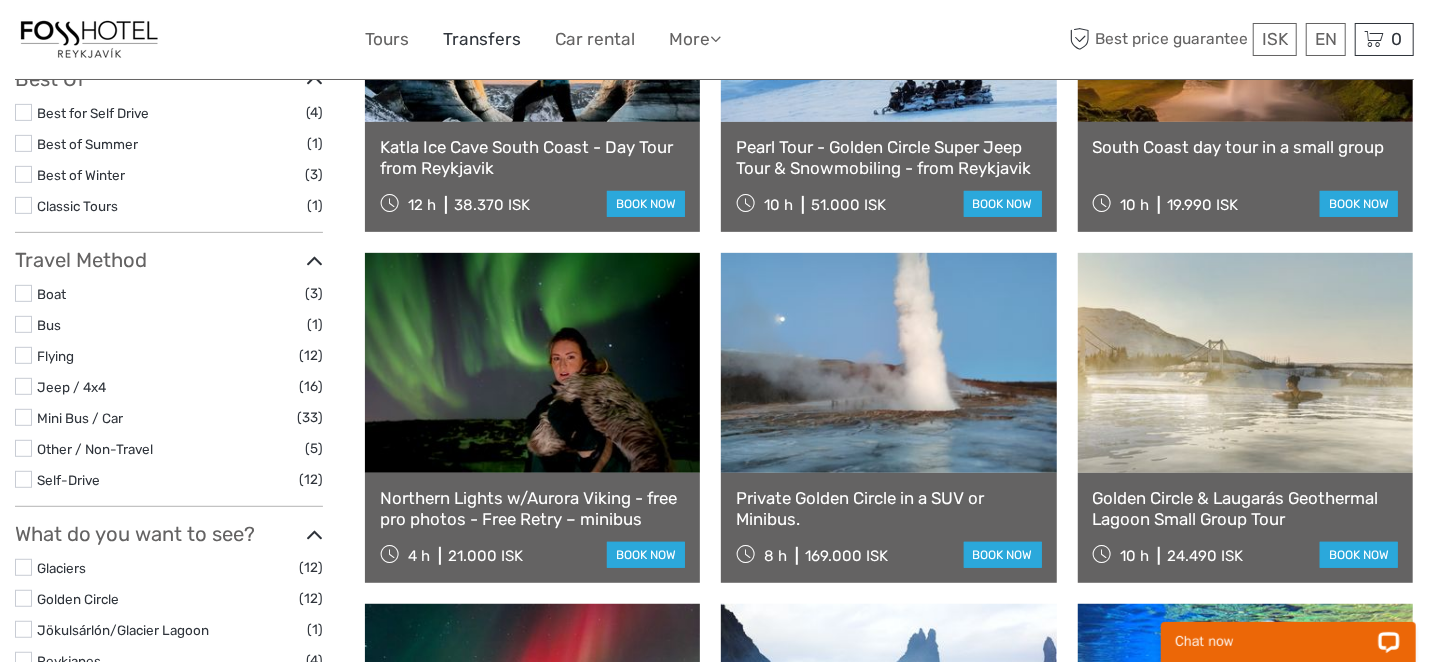 click on "Transfers" at bounding box center (482, 39) 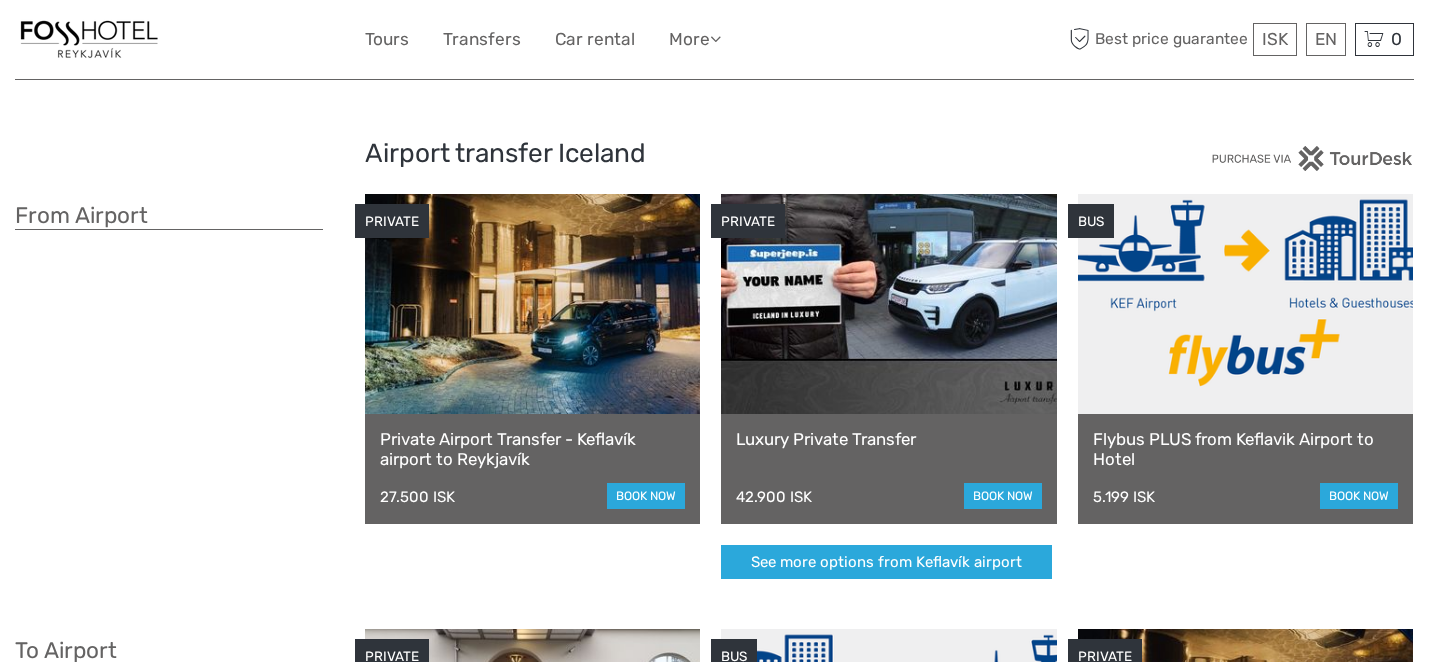 scroll, scrollTop: 0, scrollLeft: 0, axis: both 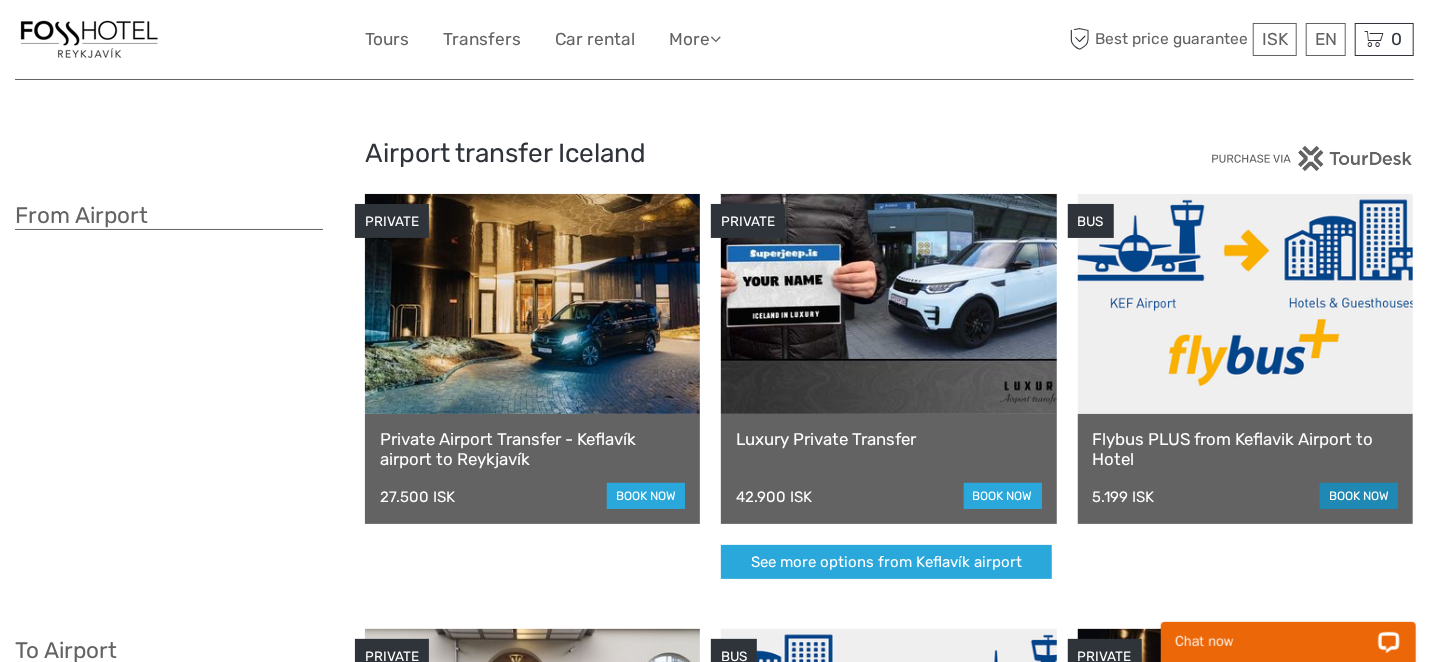 click on "book now" at bounding box center [1359, 496] 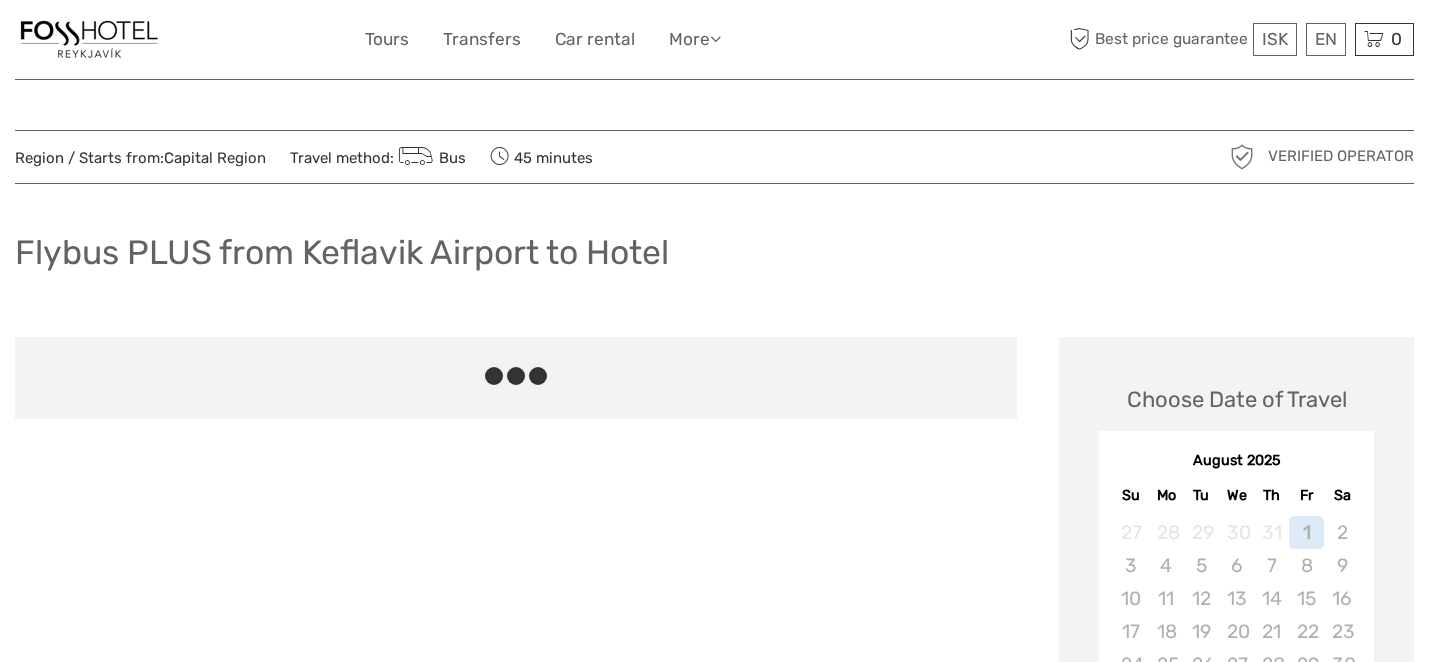 scroll, scrollTop: 0, scrollLeft: 0, axis: both 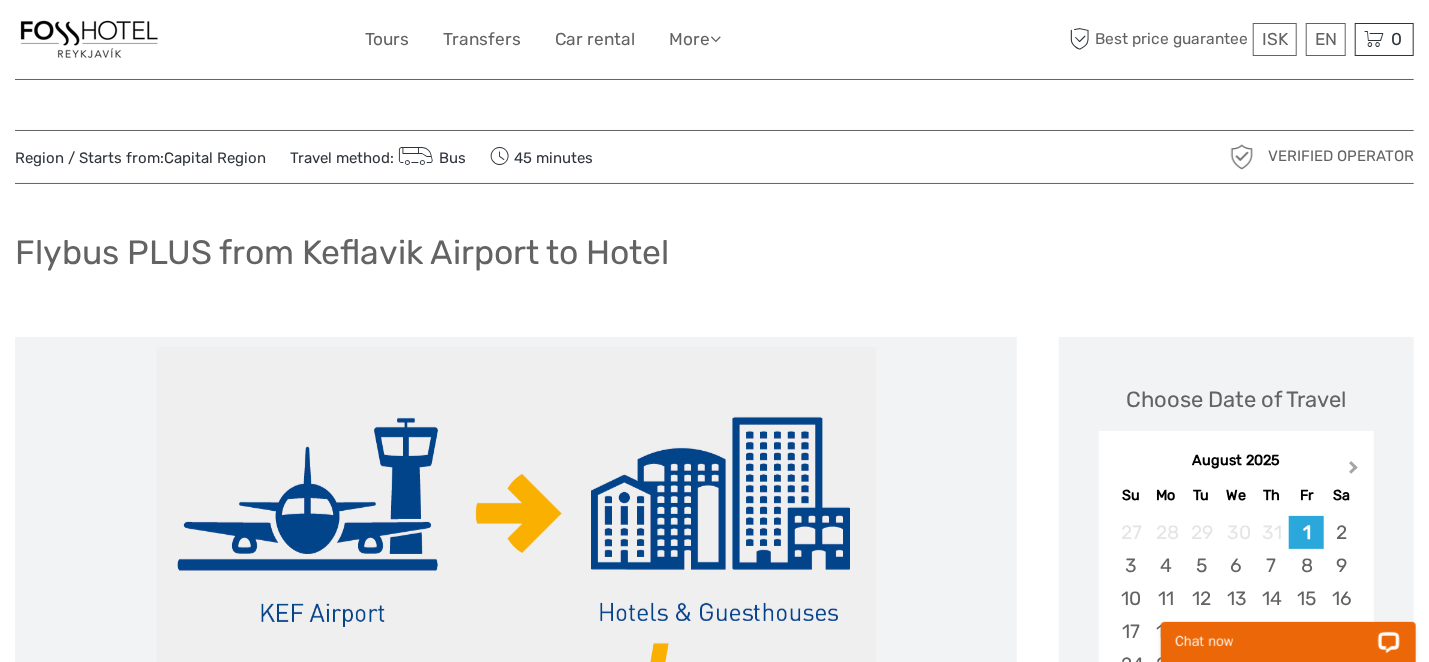 click on "Next Month" at bounding box center [1354, 471] 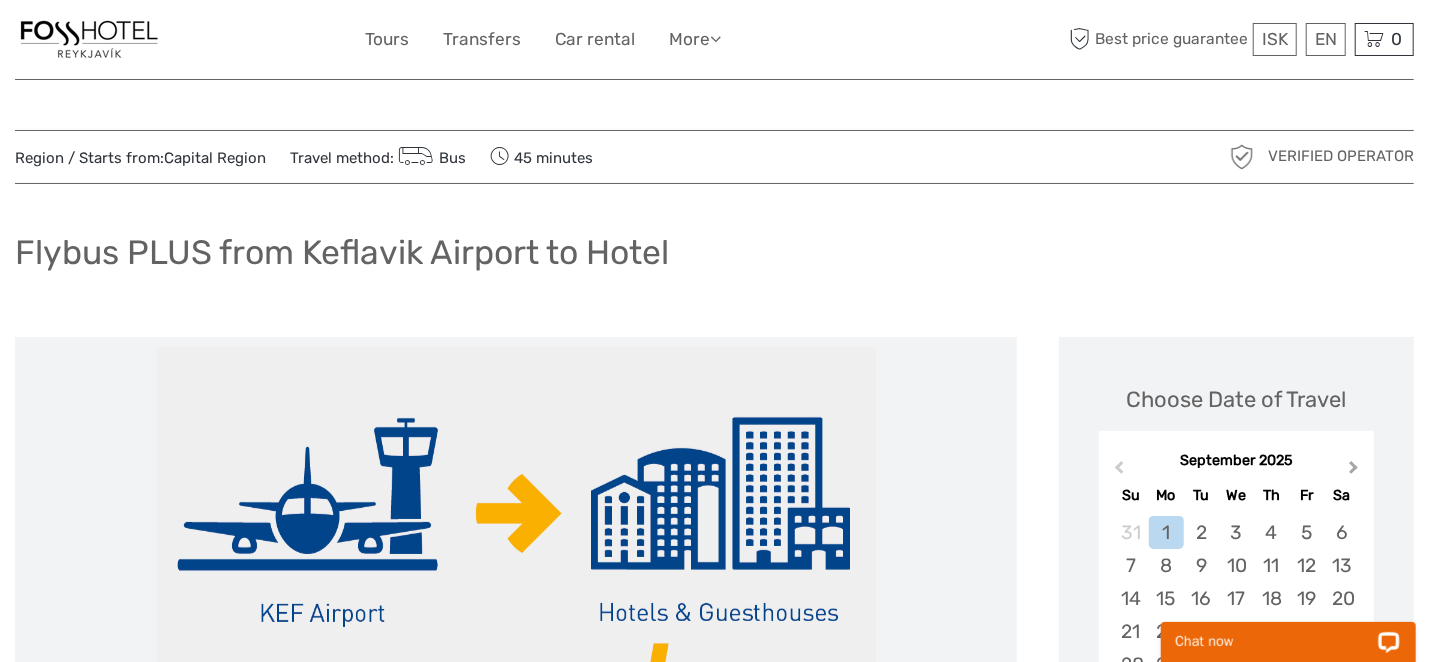 click on "Next Month" at bounding box center (1354, 471) 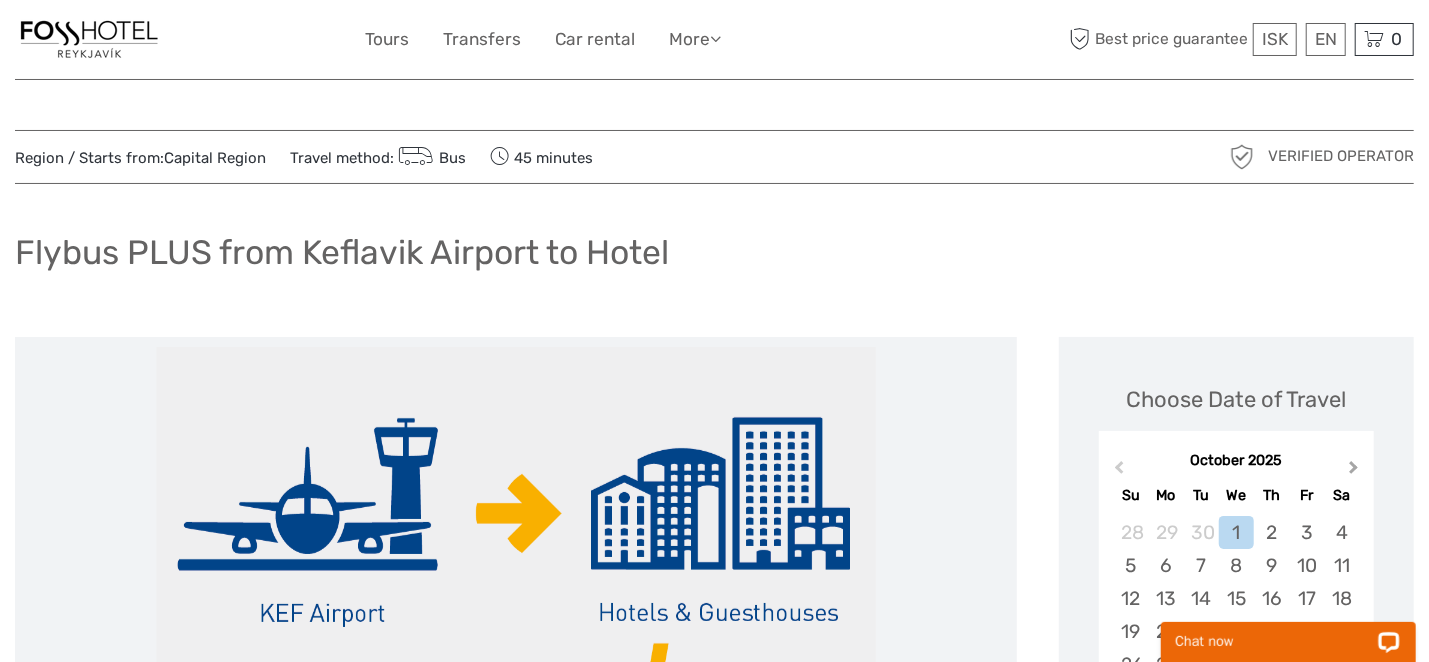 click on "Next Month" at bounding box center (1354, 471) 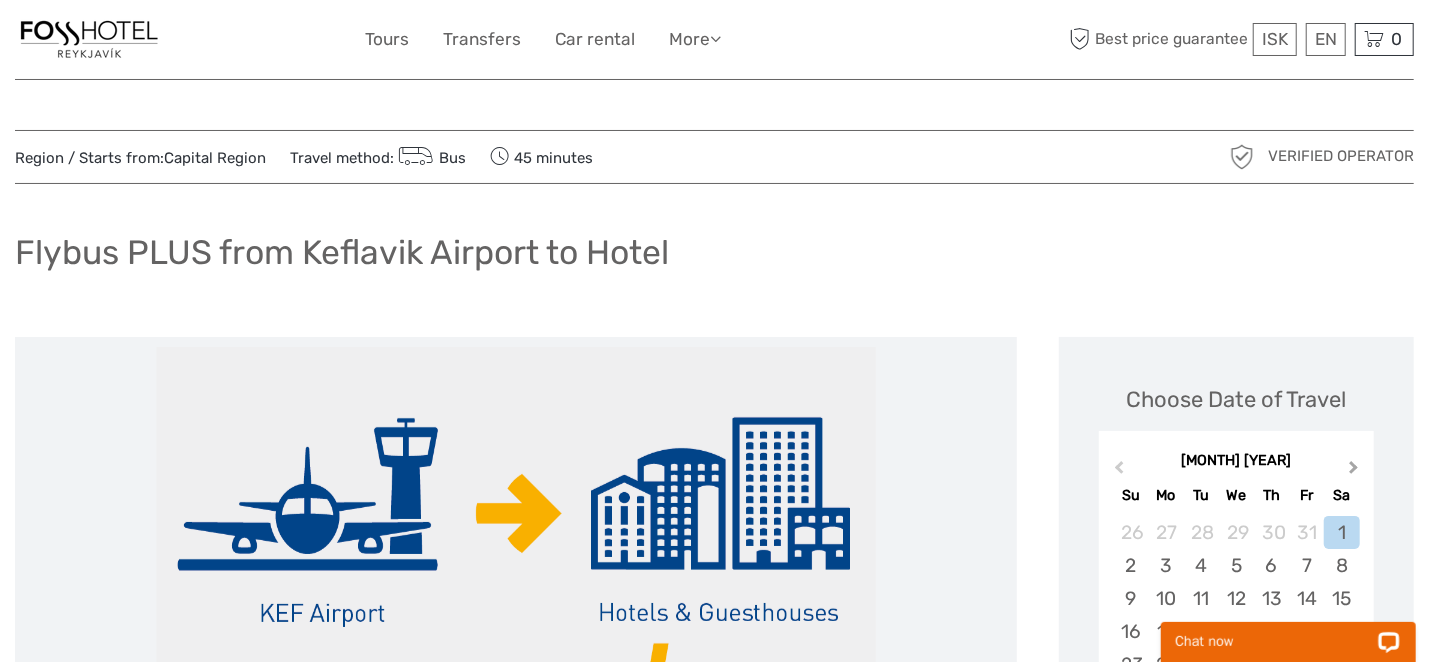 click on "Next Month" at bounding box center (1354, 471) 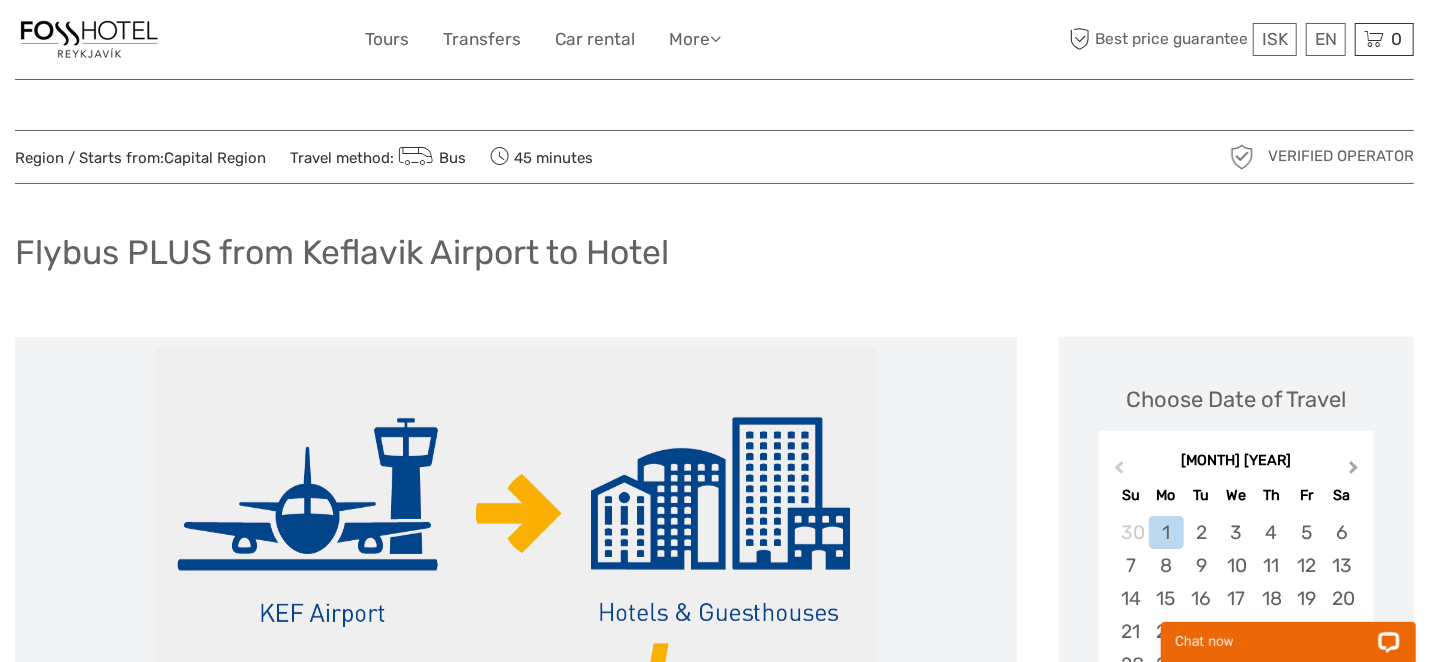 click on "Next Month" at bounding box center (1354, 471) 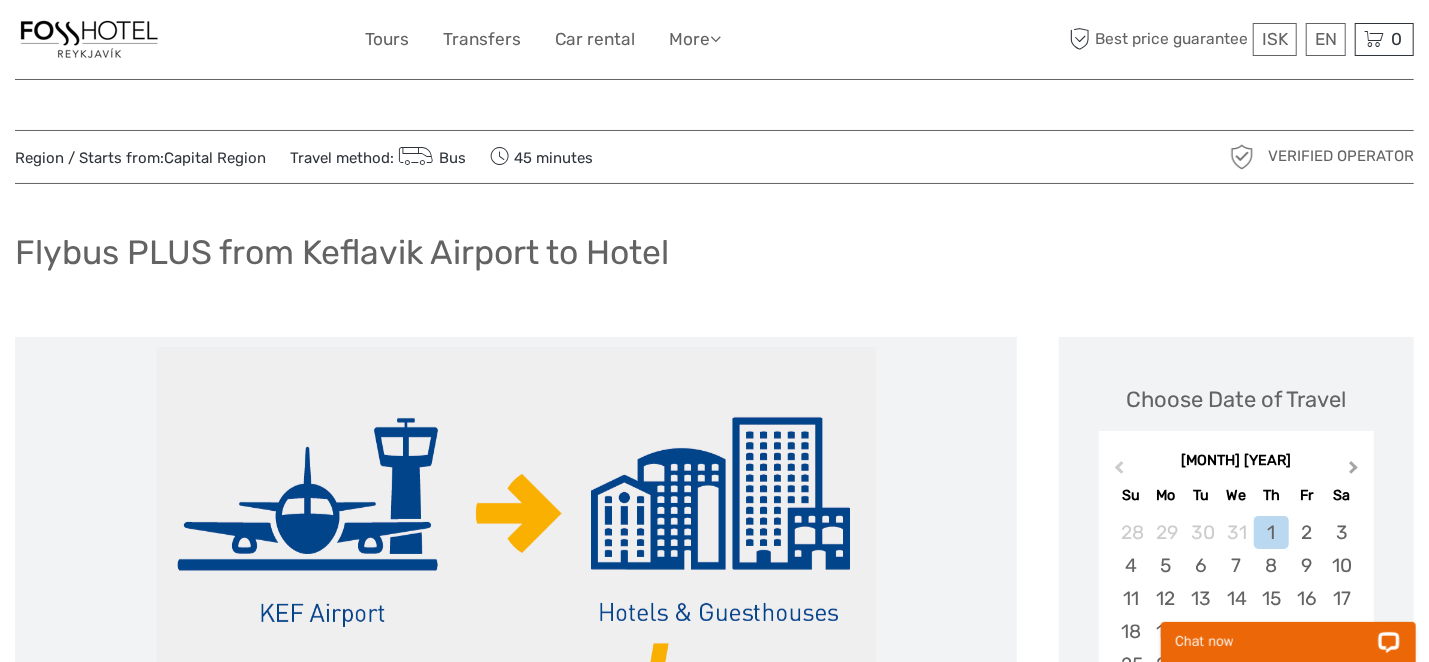 click on "Next Month" at bounding box center [1354, 471] 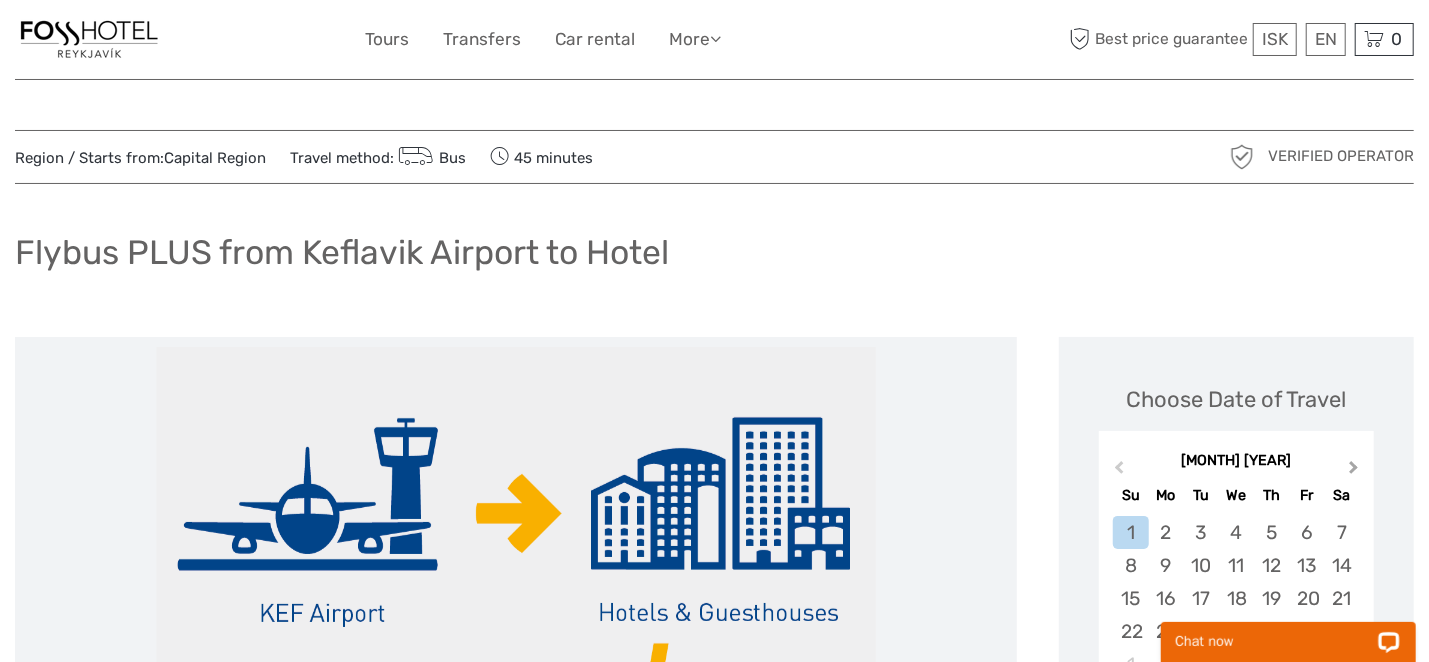 click on "Next Month" at bounding box center [1354, 471] 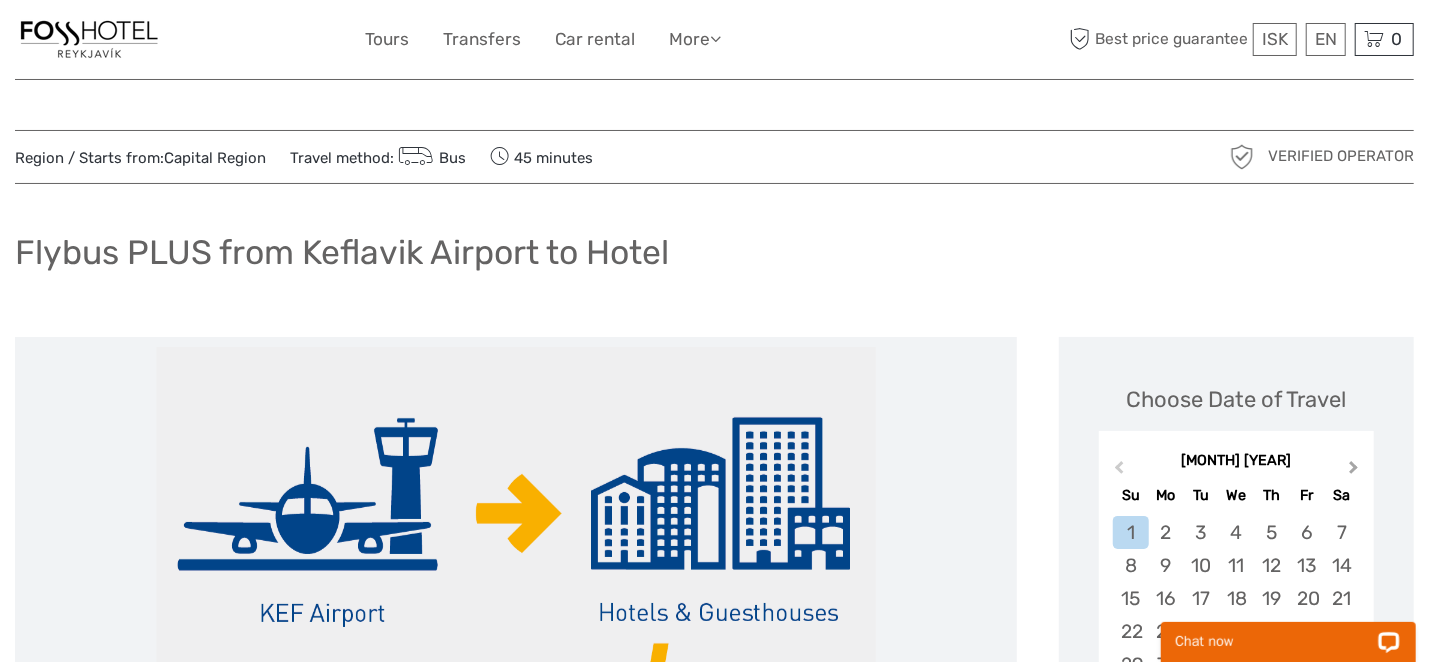 click on "Next Month" at bounding box center [1354, 471] 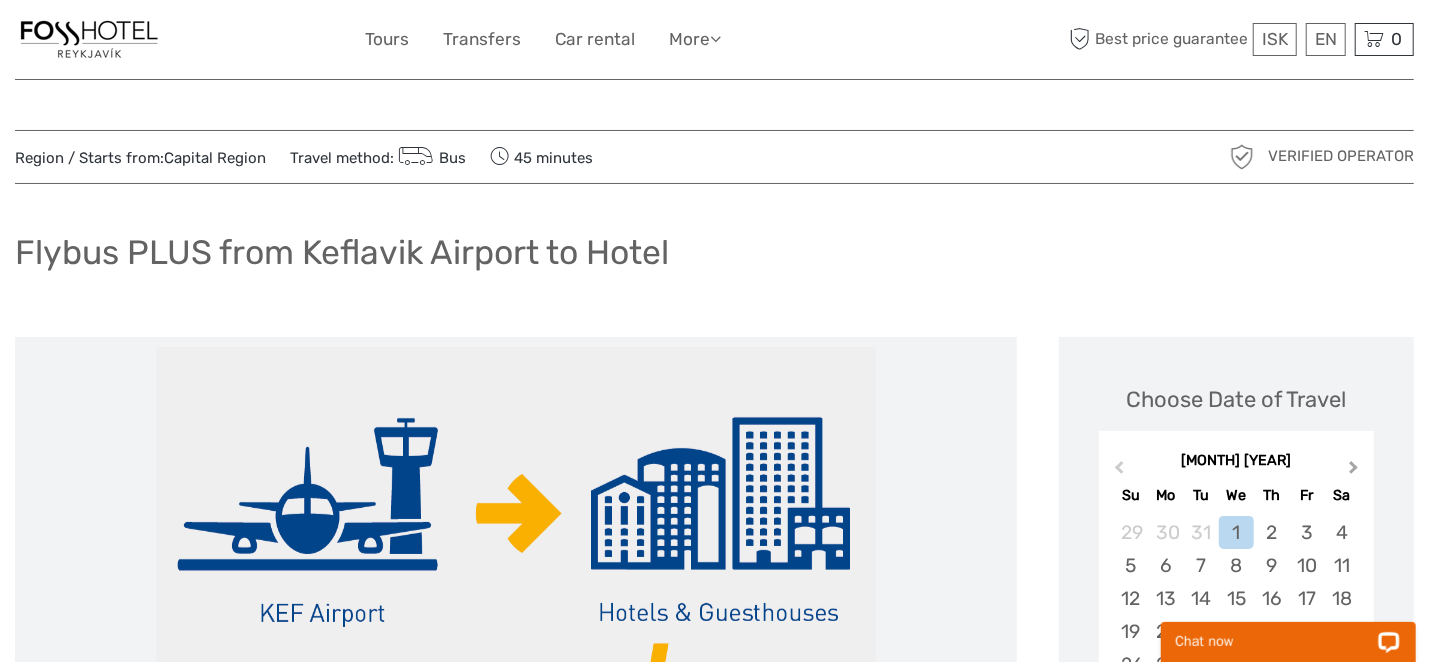 click on "Next Month" at bounding box center (1354, 471) 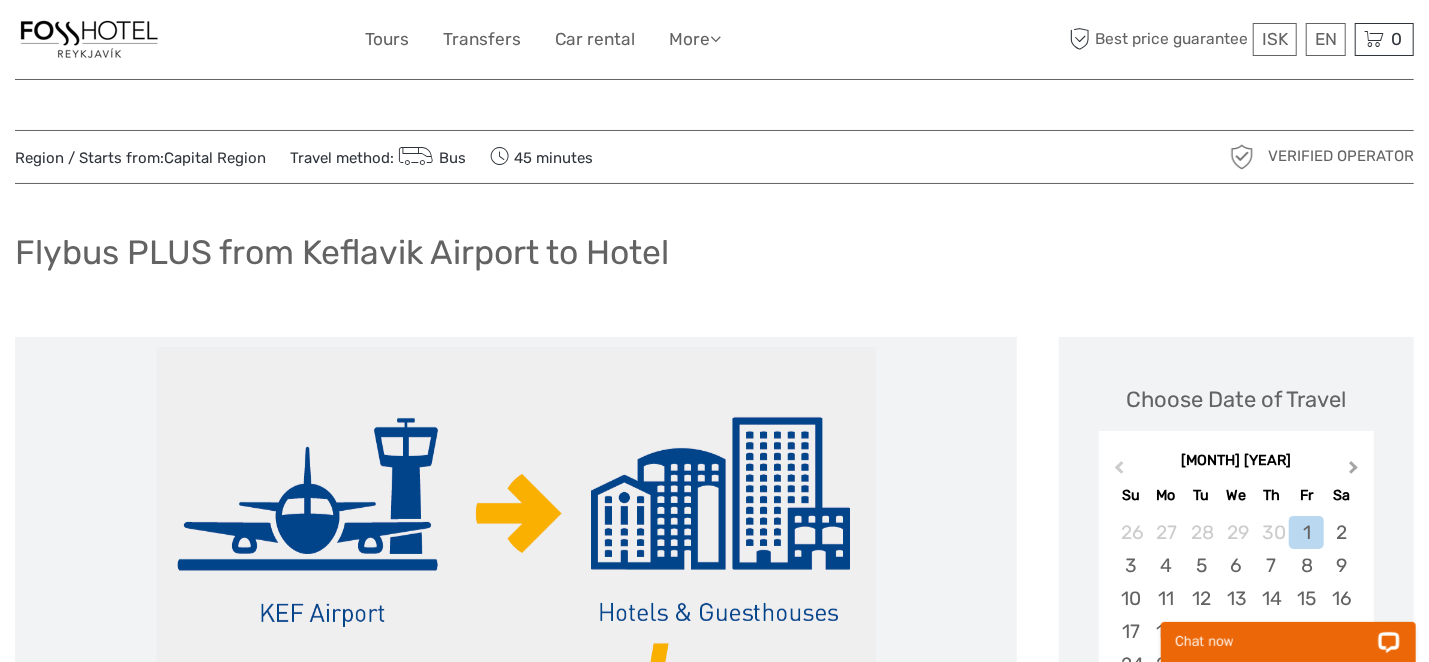 click on "Next Month" at bounding box center (1354, 471) 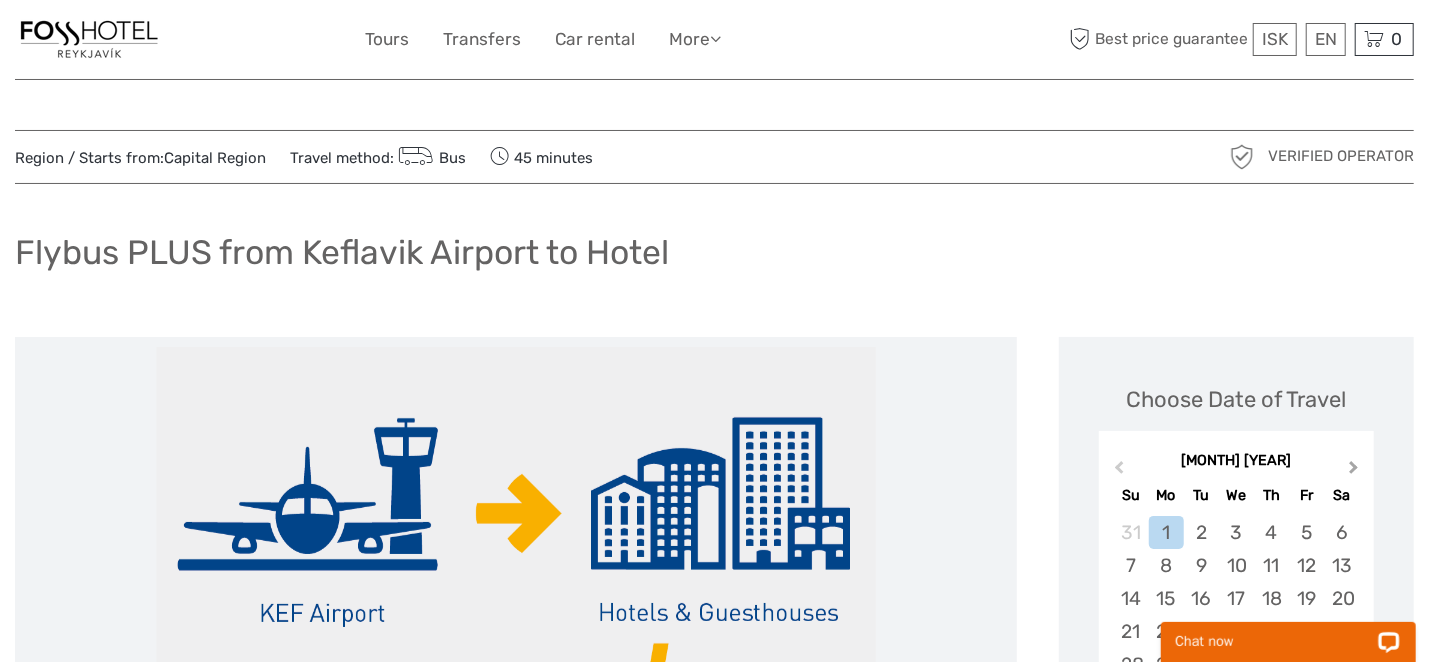click on "Next Month" at bounding box center [1354, 471] 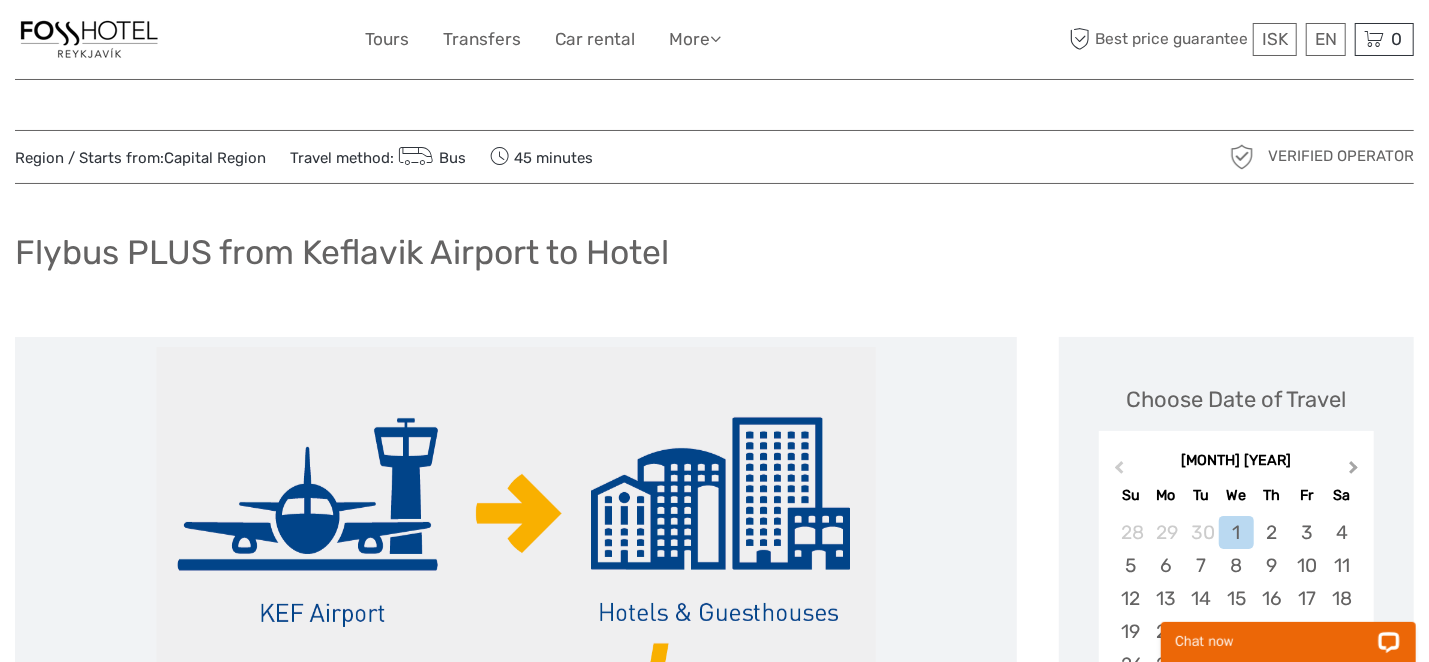 click on "Next Month" at bounding box center (1354, 471) 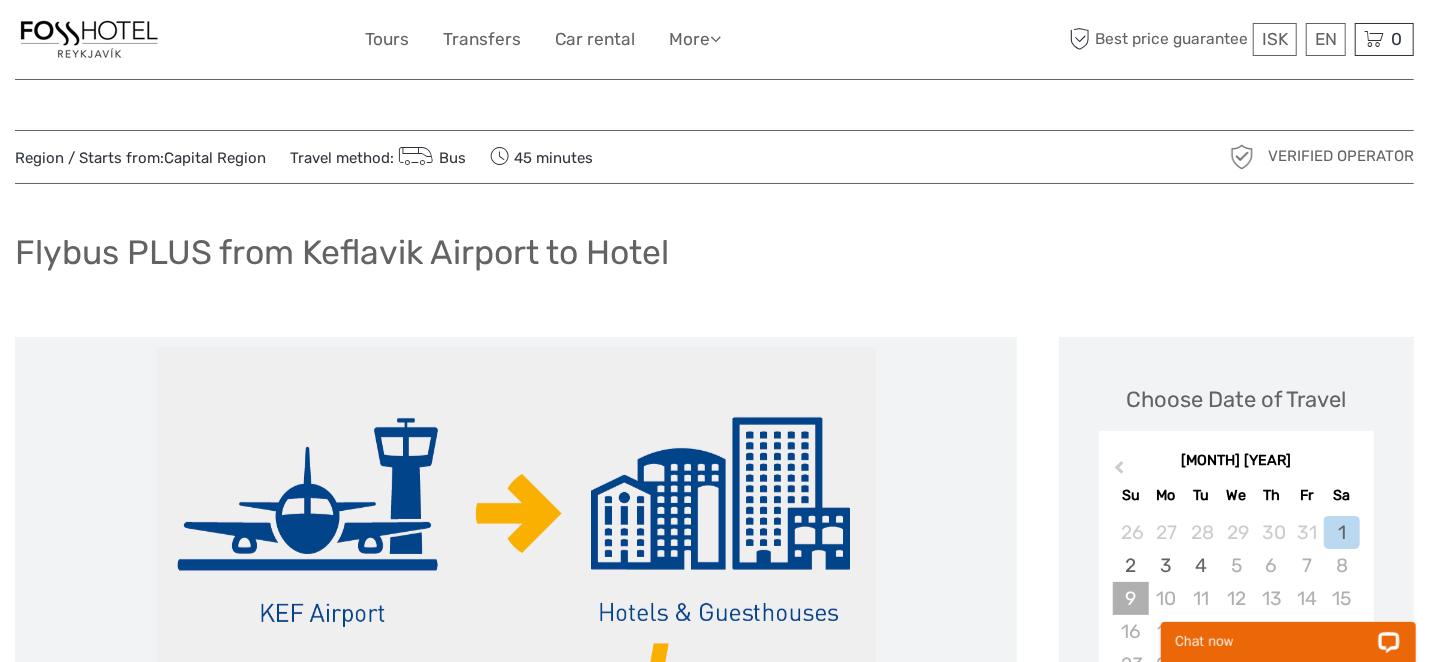 click on "9" at bounding box center (1130, 598) 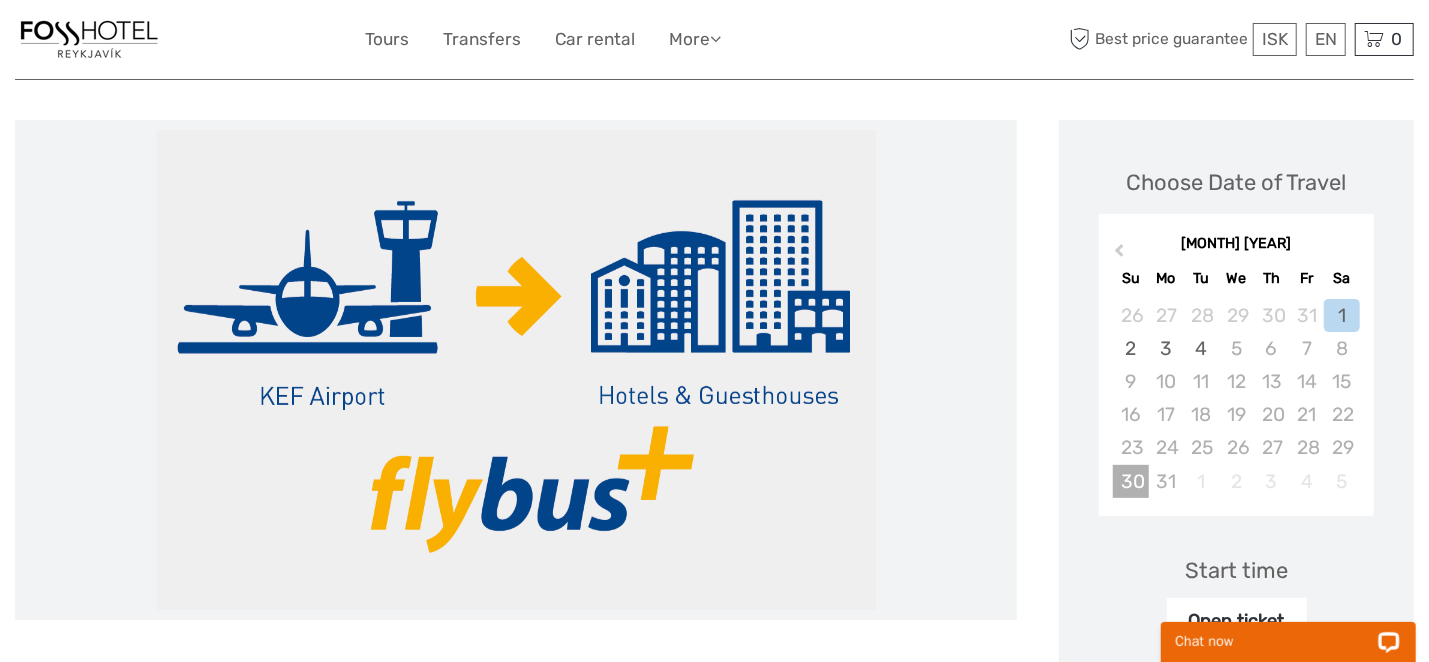 scroll, scrollTop: 300, scrollLeft: 0, axis: vertical 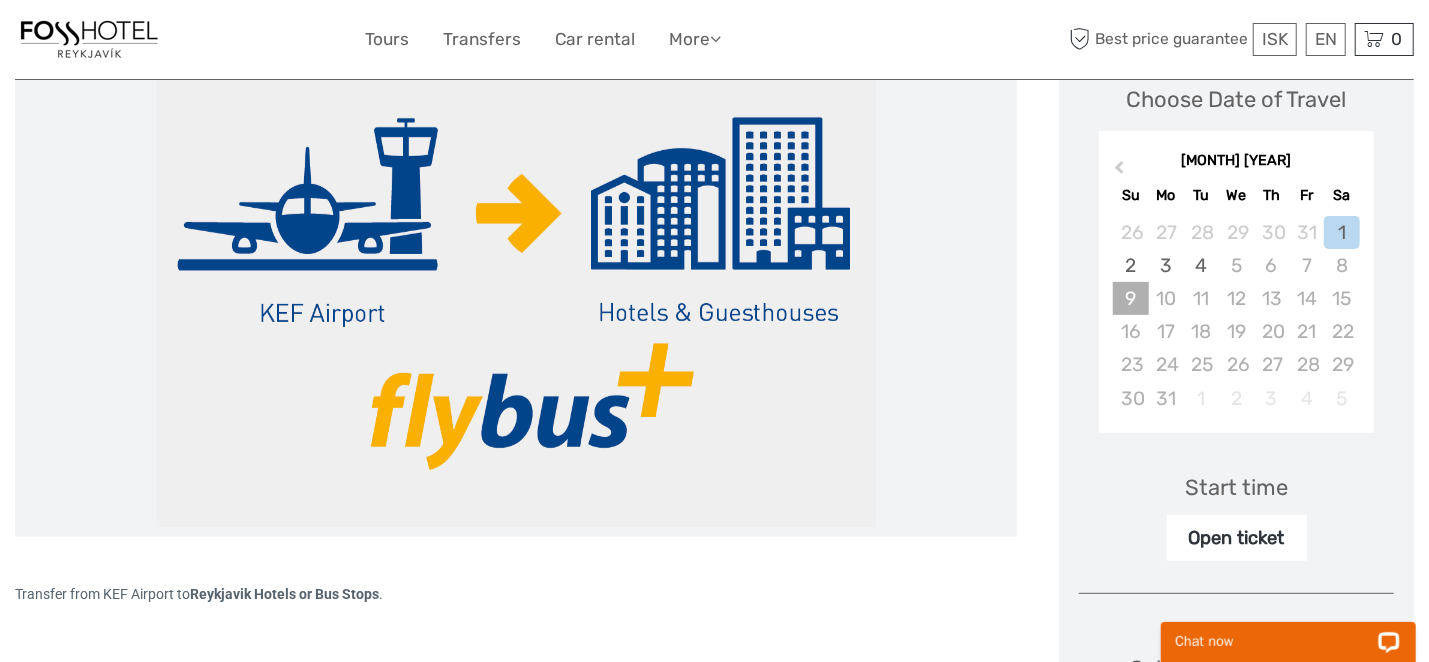 click on "9" at bounding box center (1130, 298) 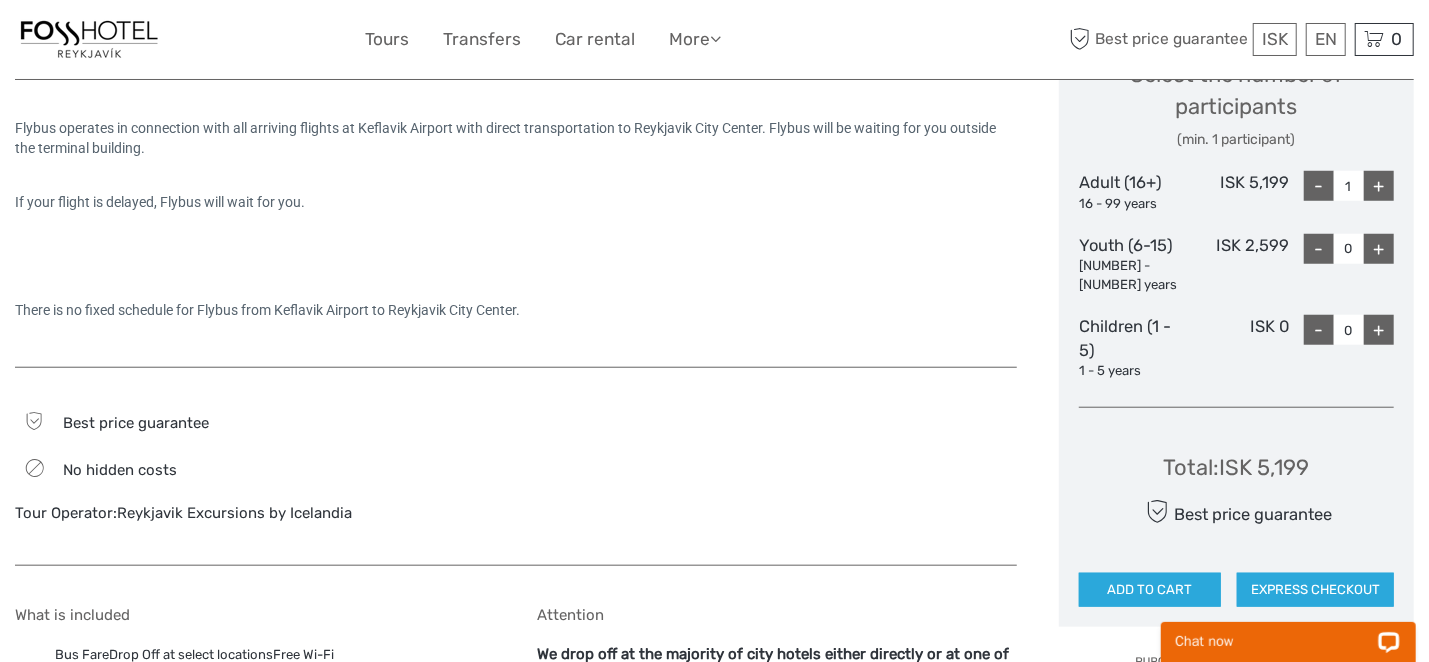 scroll, scrollTop: 900, scrollLeft: 0, axis: vertical 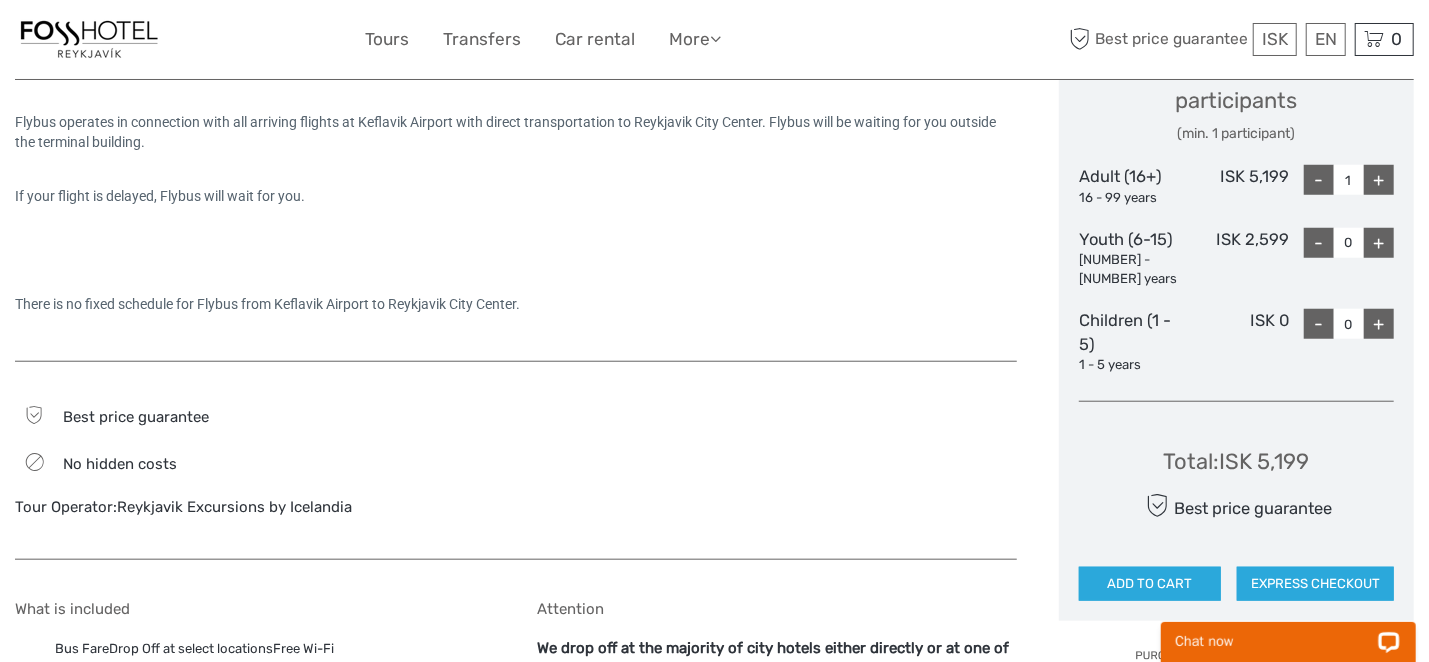 click on "+" at bounding box center (1379, 180) 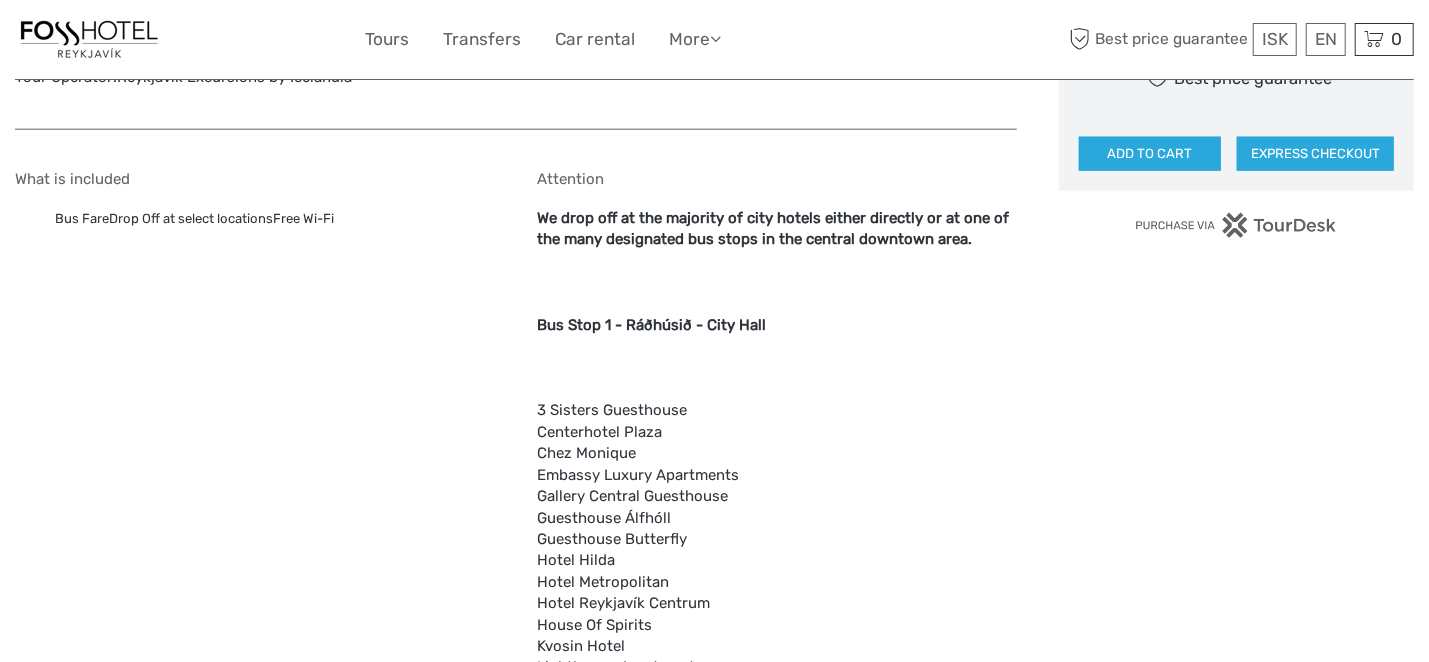 scroll, scrollTop: 1100, scrollLeft: 0, axis: vertical 